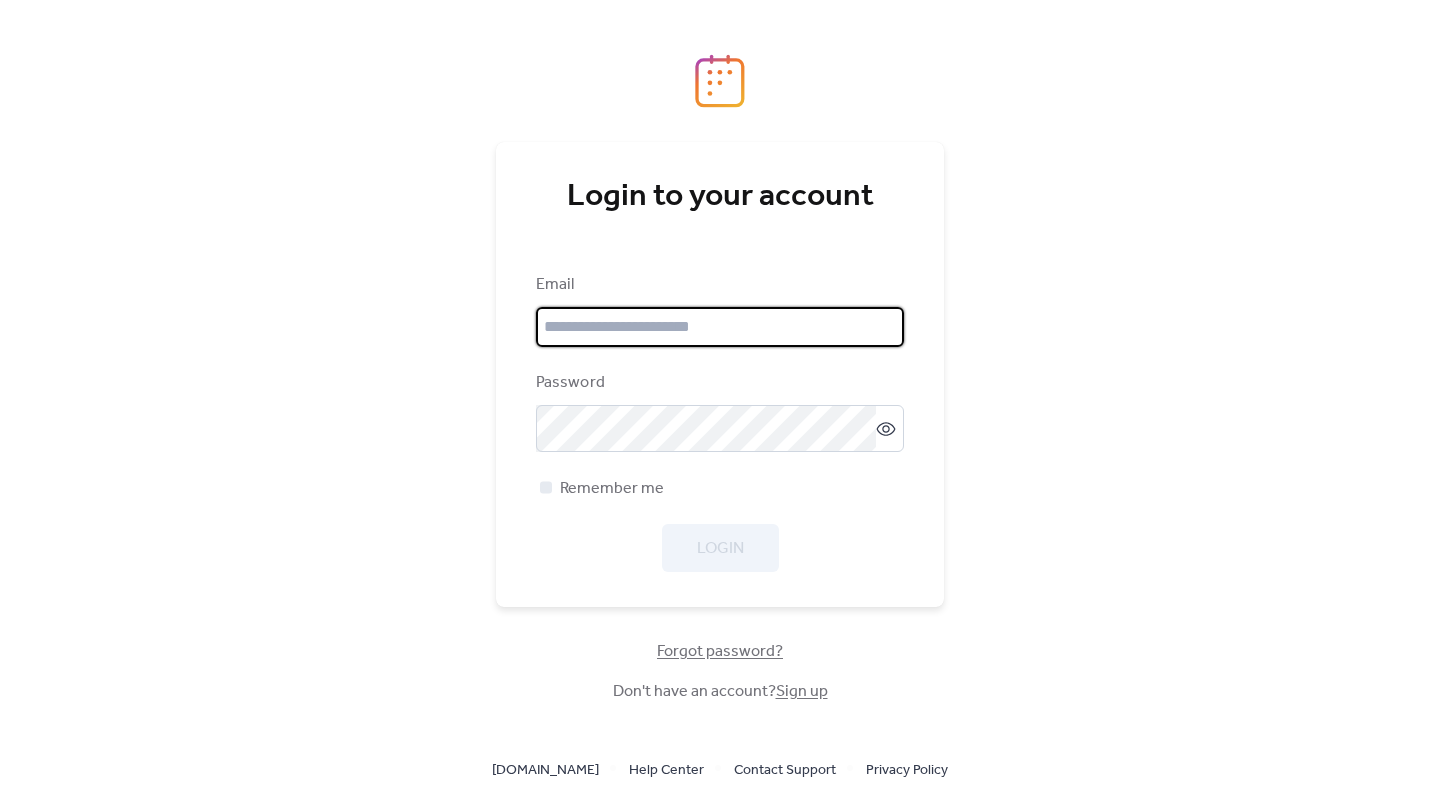 scroll, scrollTop: 0, scrollLeft: 0, axis: both 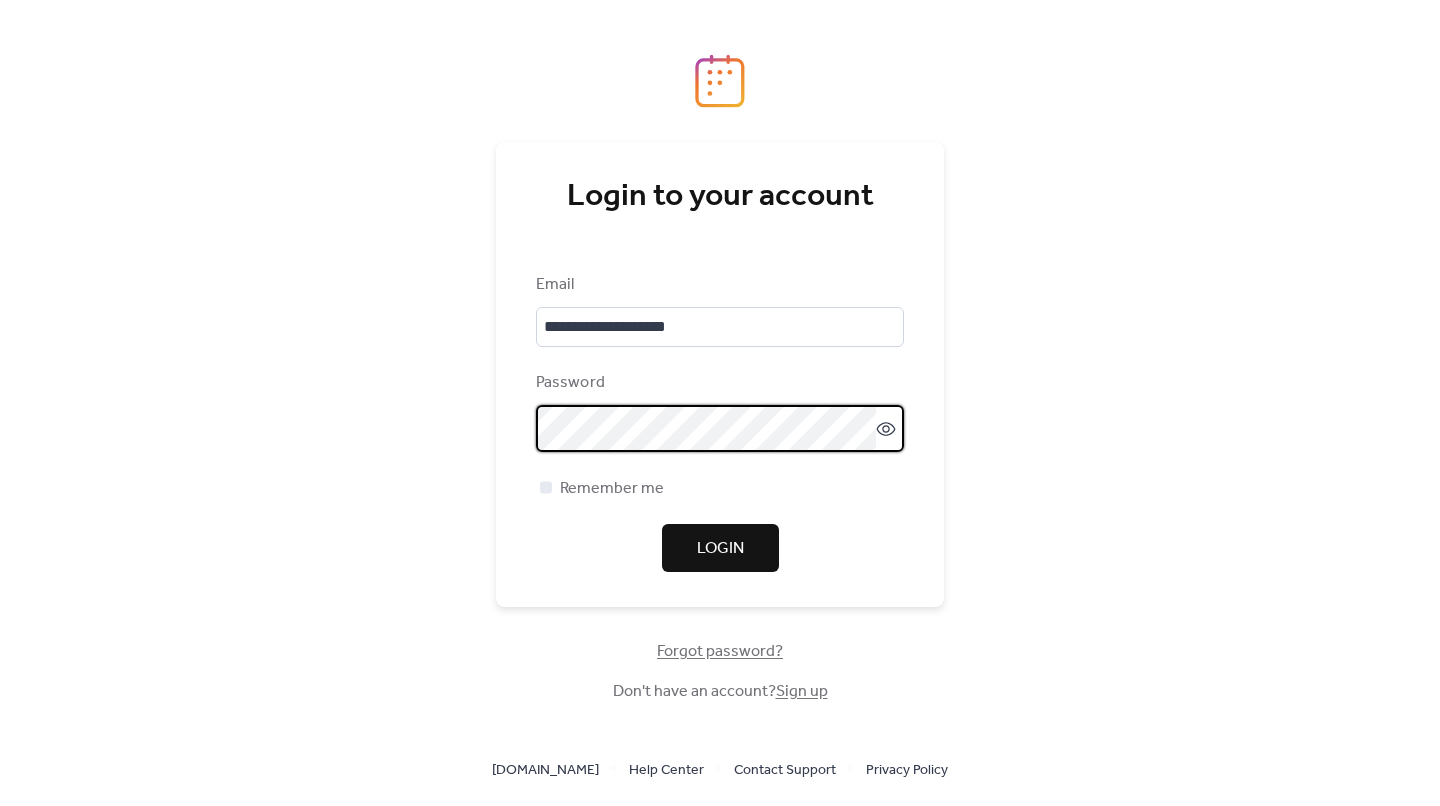 click on "Login" at bounding box center [720, 549] 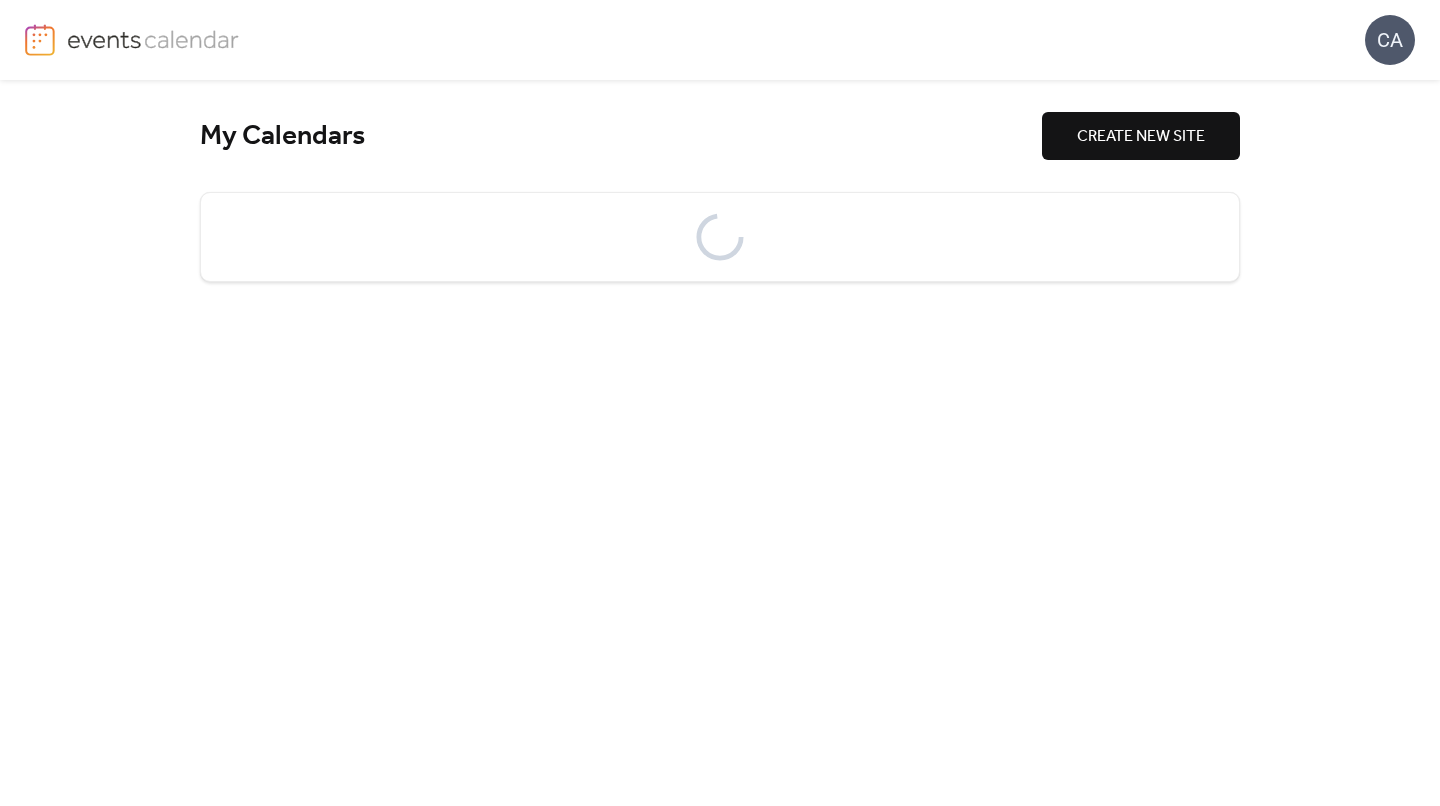scroll, scrollTop: 0, scrollLeft: 0, axis: both 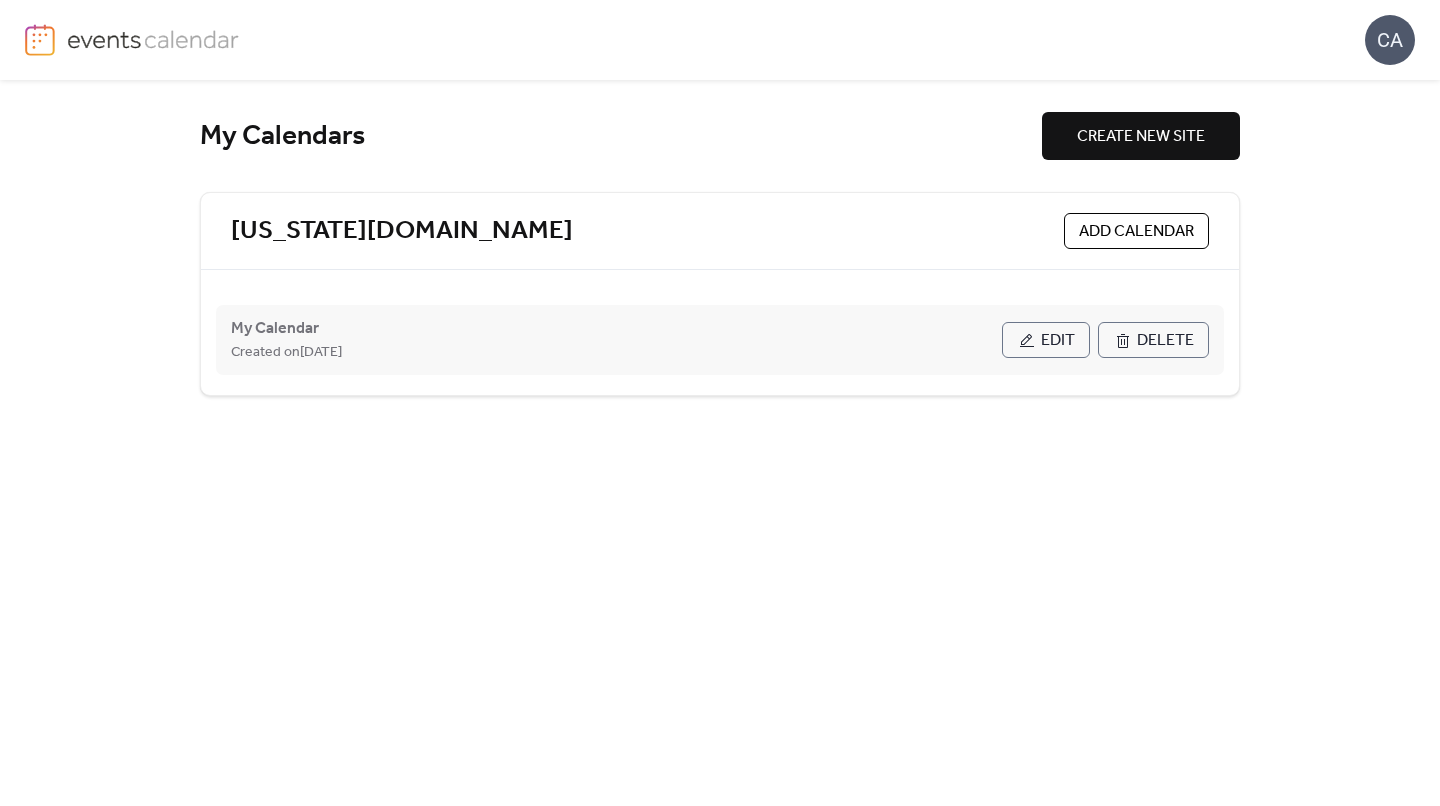 click on "Created on  [DATE]" at bounding box center (616, 352) 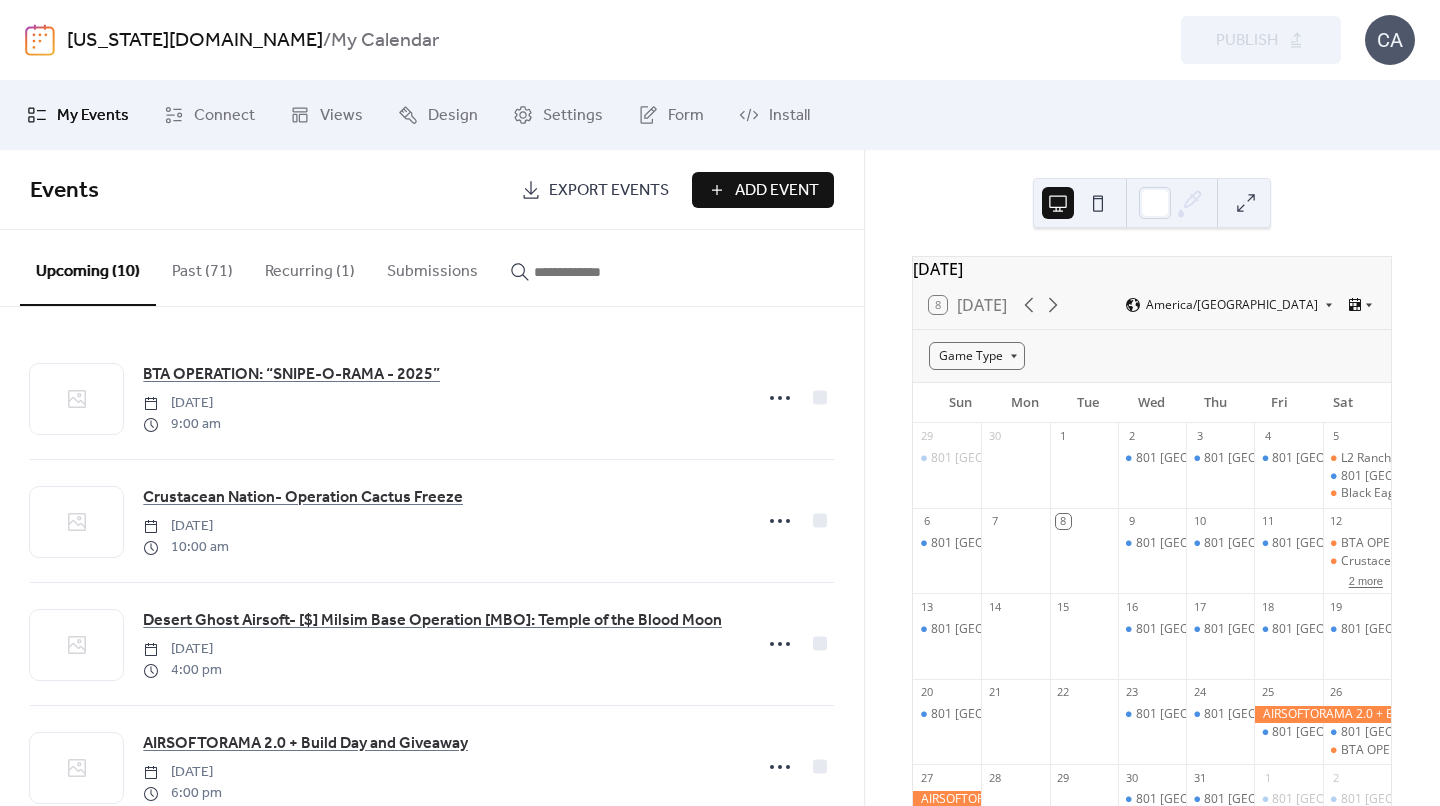 click on "2 more" at bounding box center [1366, 579] 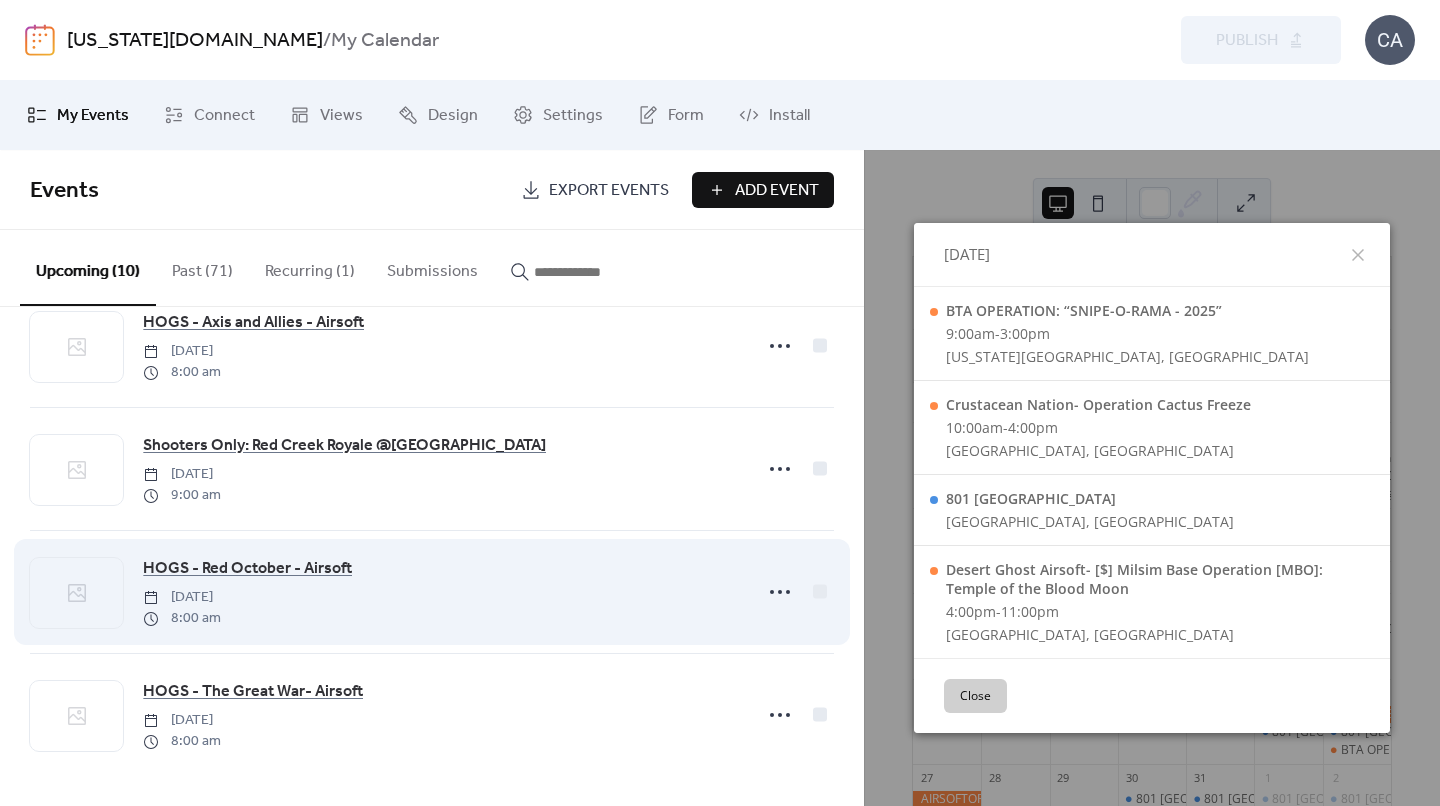 scroll, scrollTop: 791, scrollLeft: 0, axis: vertical 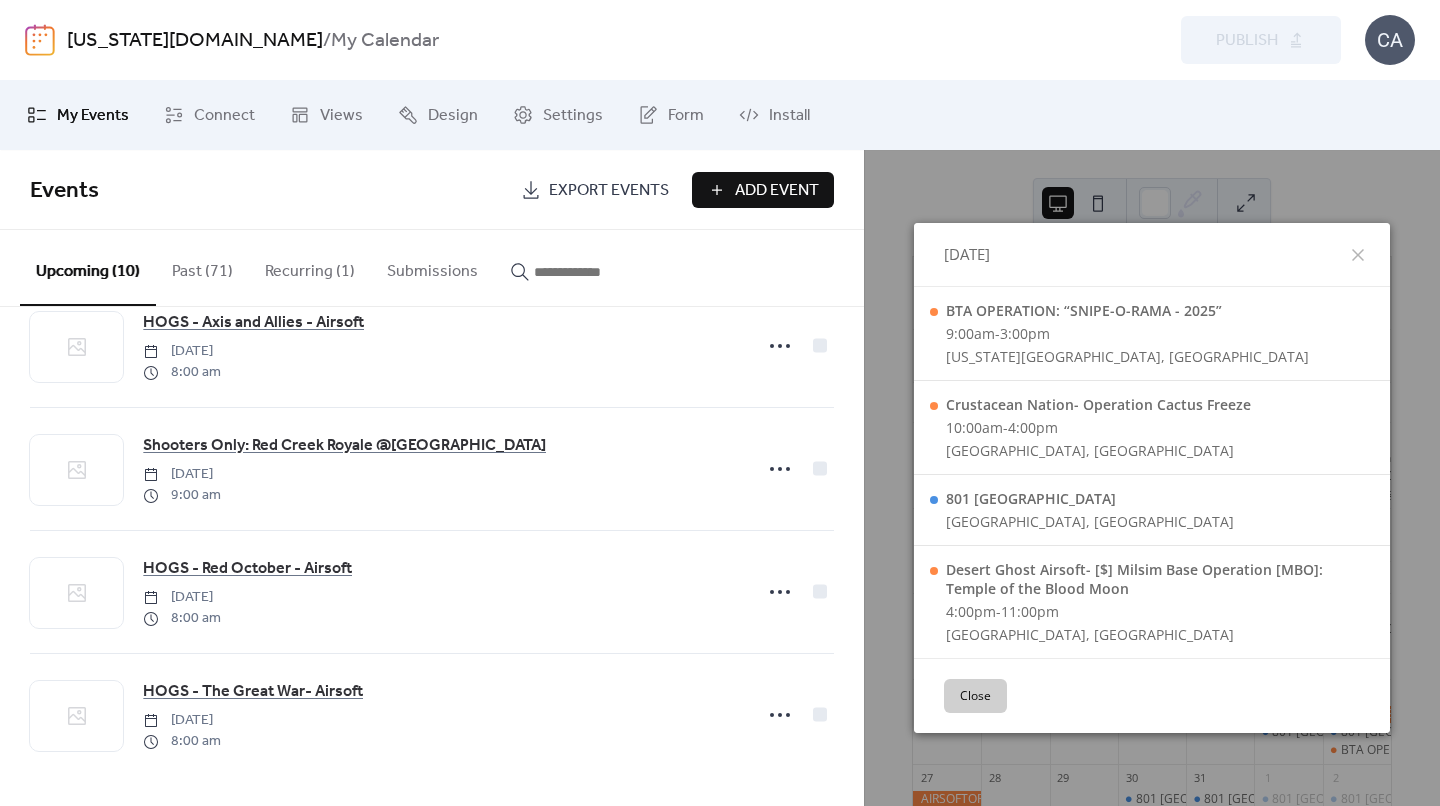 click on "Add Event" at bounding box center (777, 191) 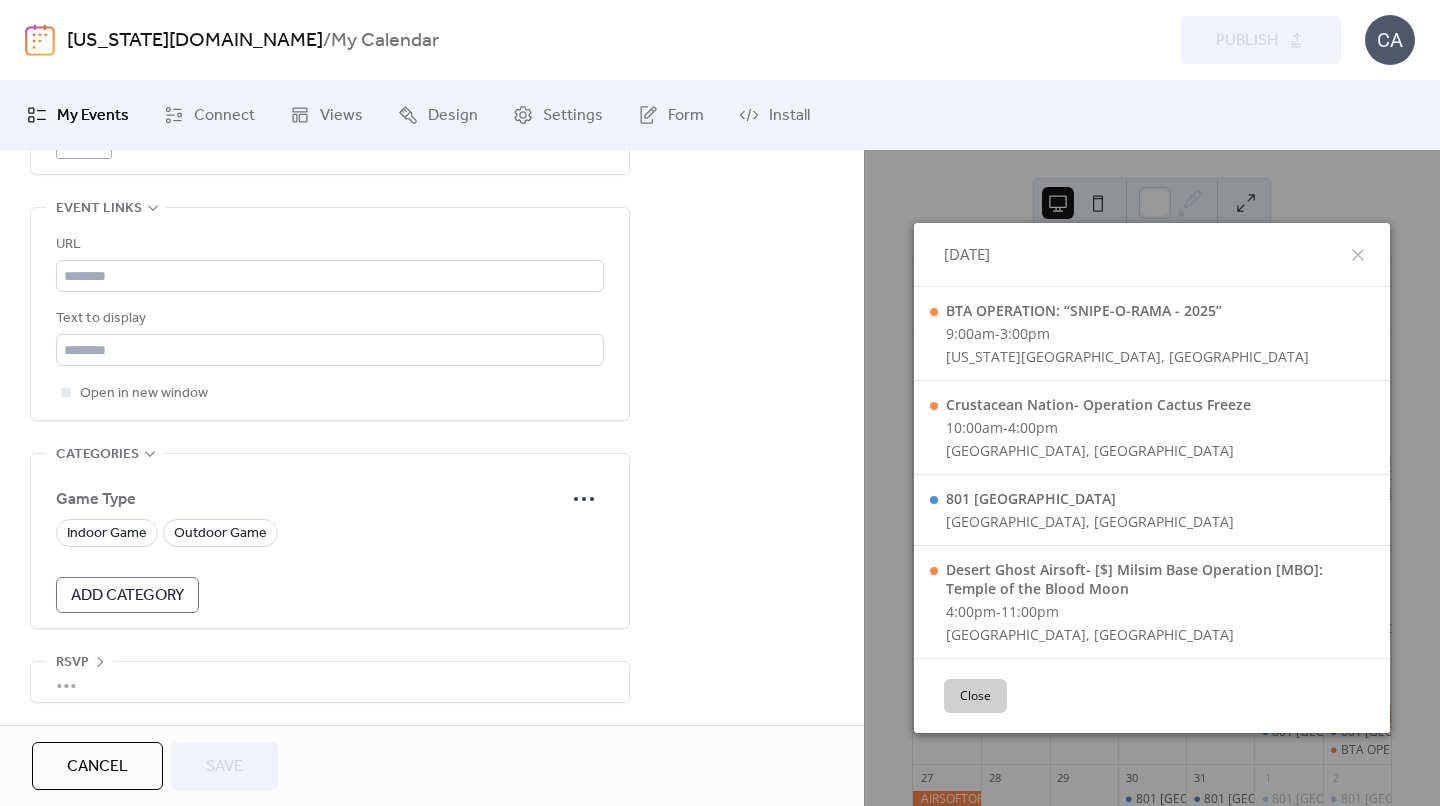 scroll, scrollTop: 1139, scrollLeft: 0, axis: vertical 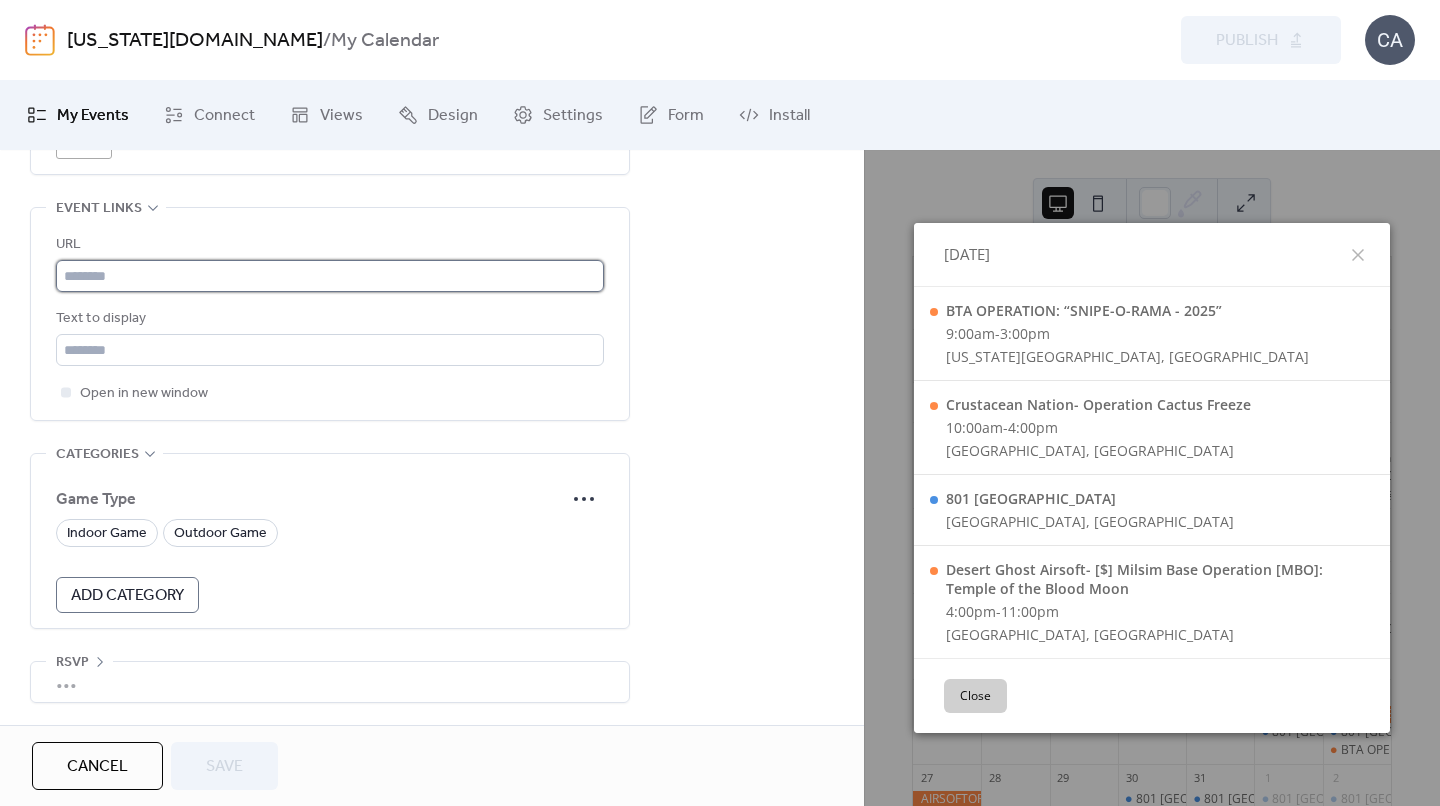 click at bounding box center (330, 276) 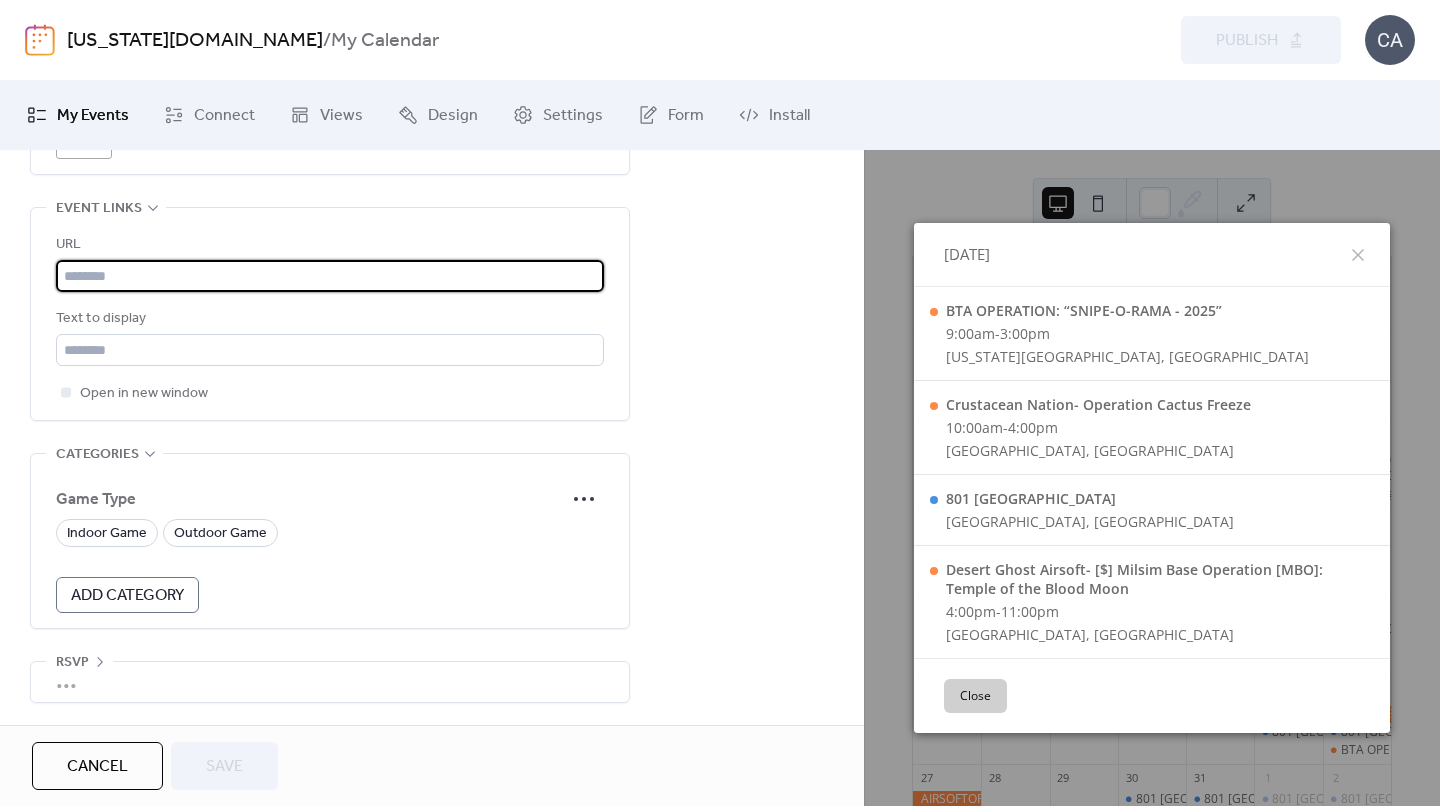 paste on "**********" 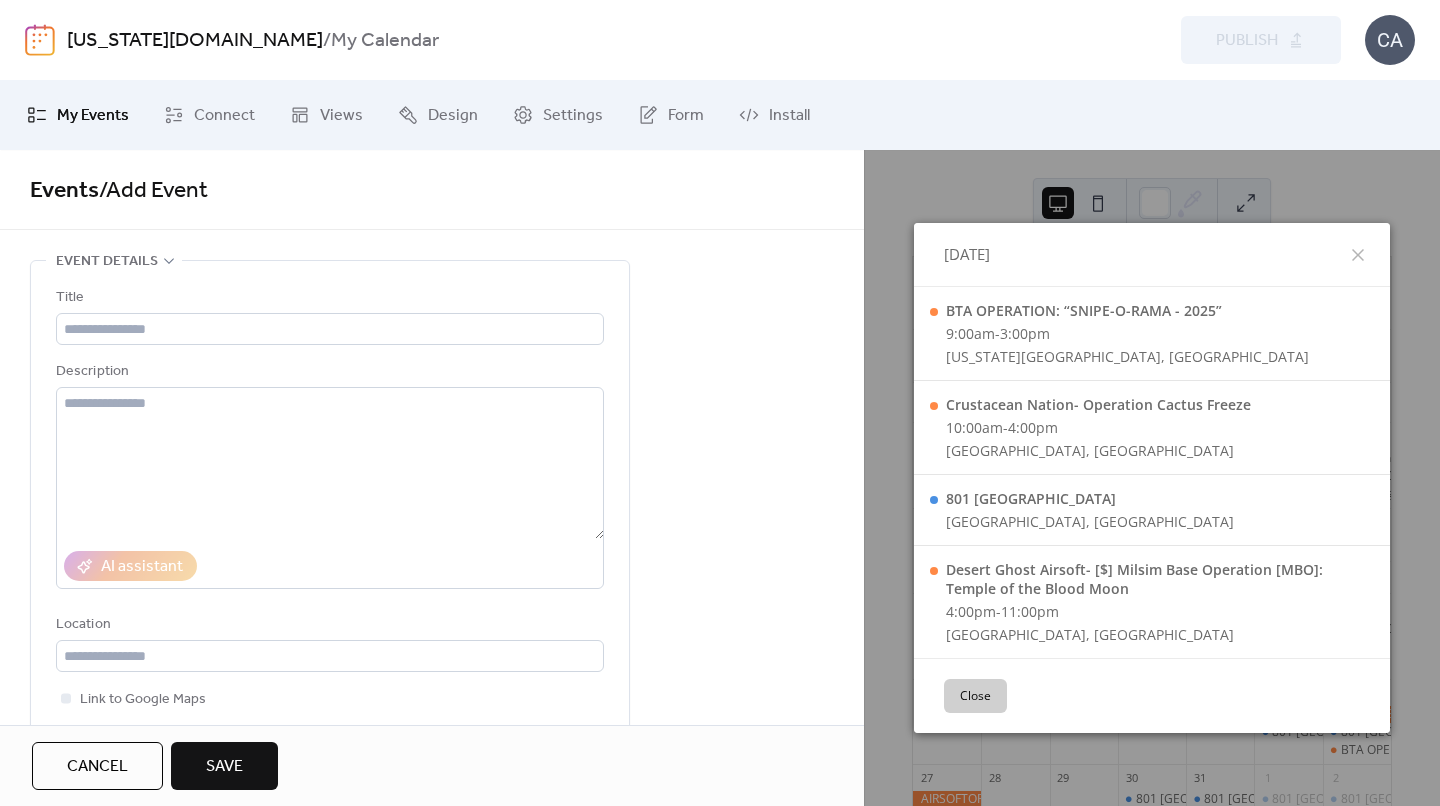 scroll, scrollTop: 0, scrollLeft: 0, axis: both 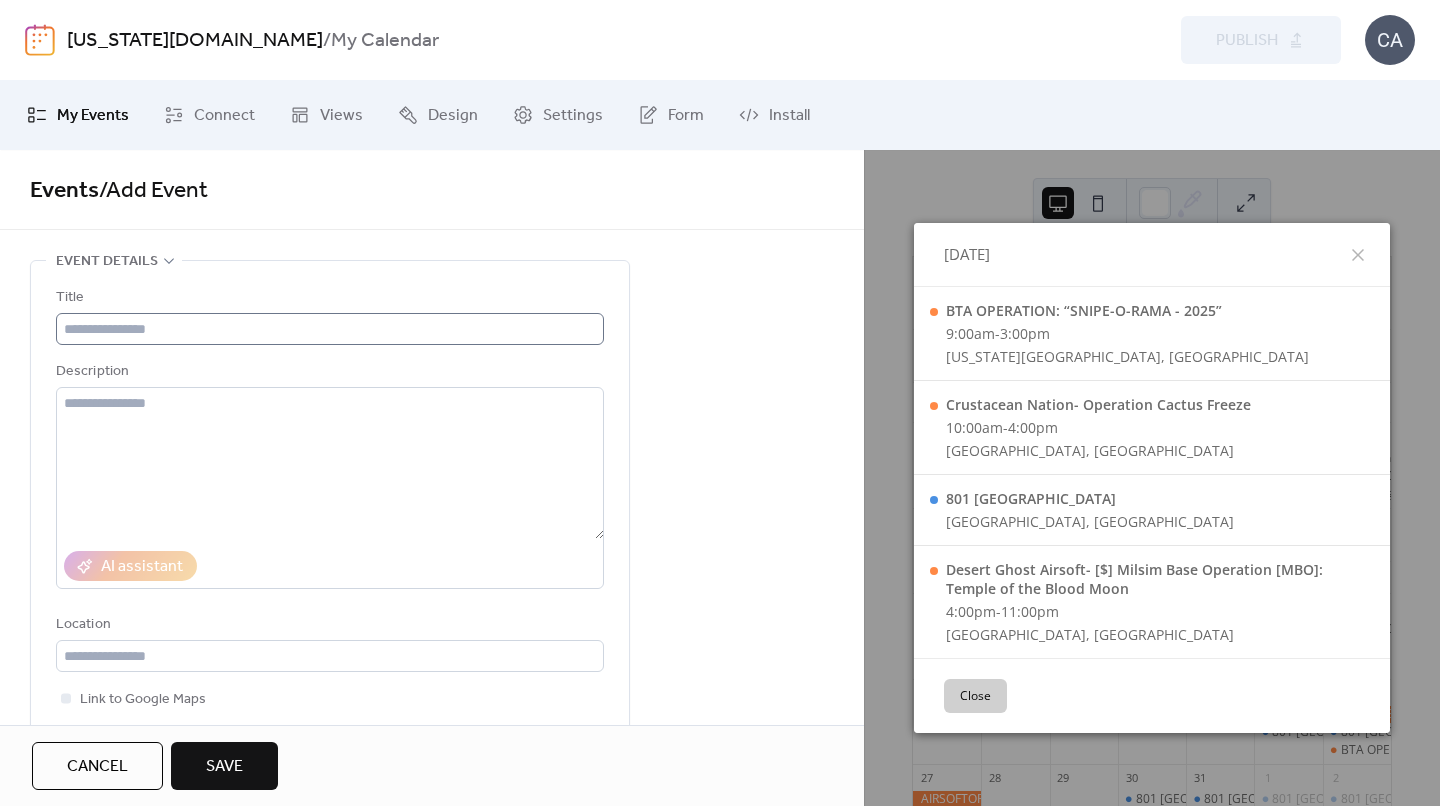 type on "**********" 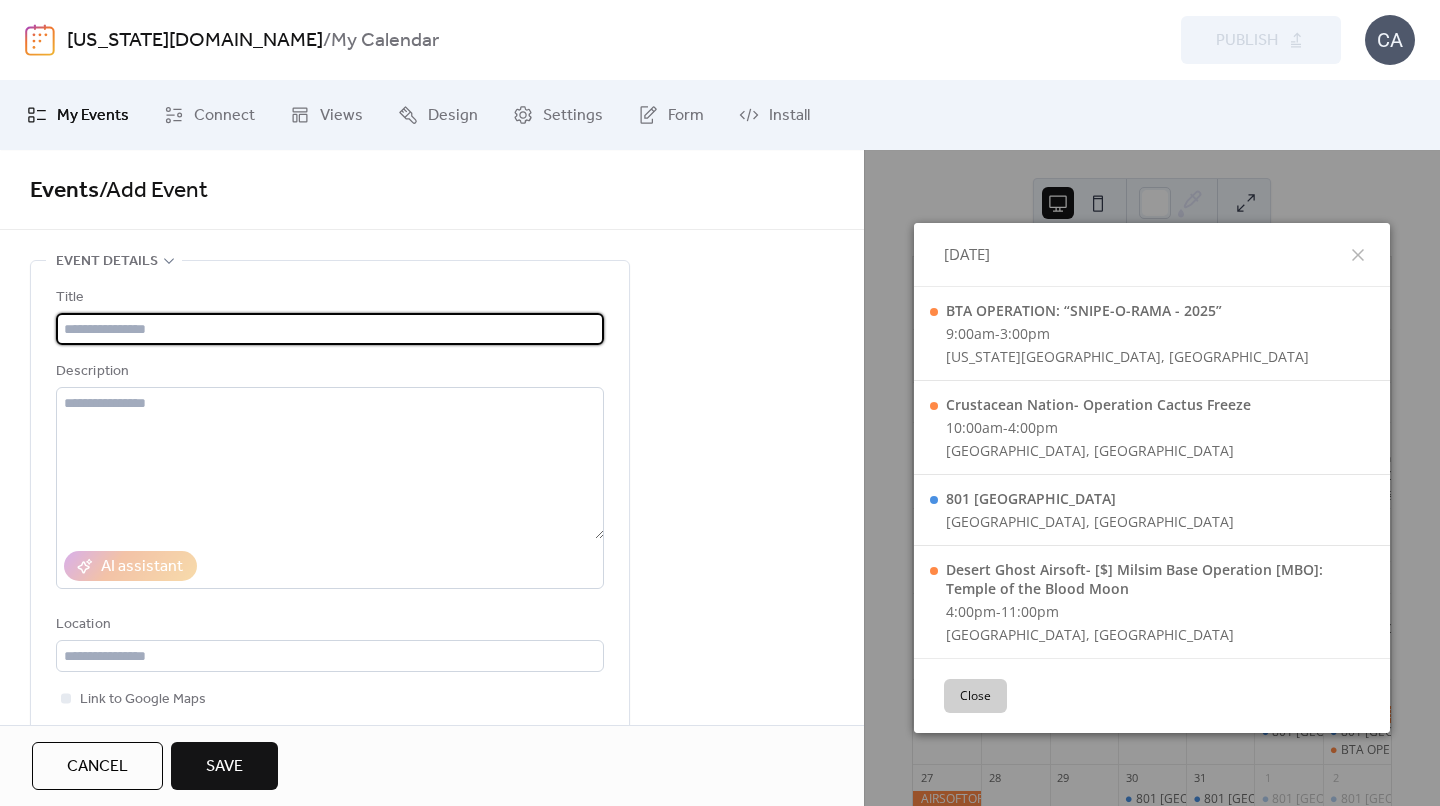 click at bounding box center [330, 329] 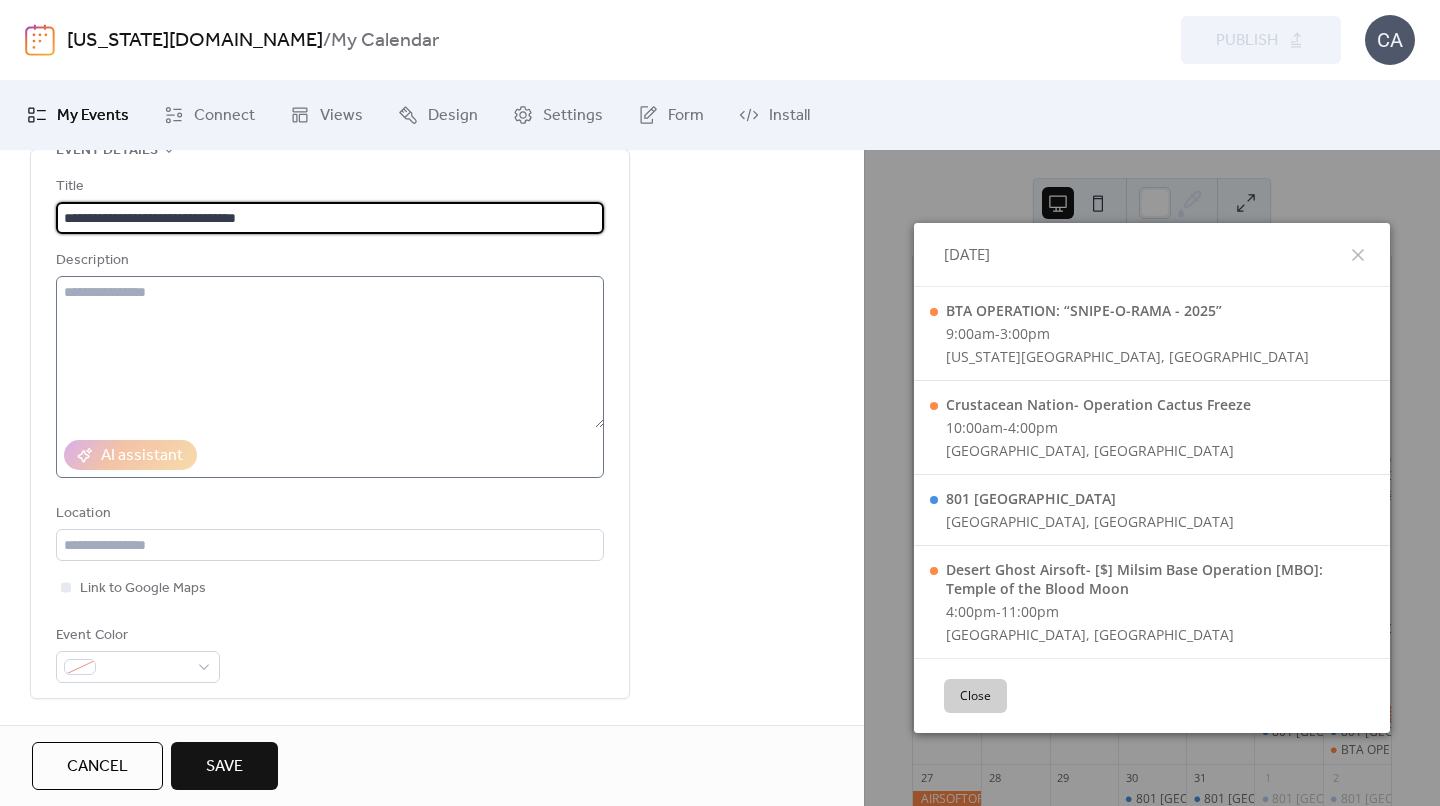 scroll, scrollTop: 145, scrollLeft: 0, axis: vertical 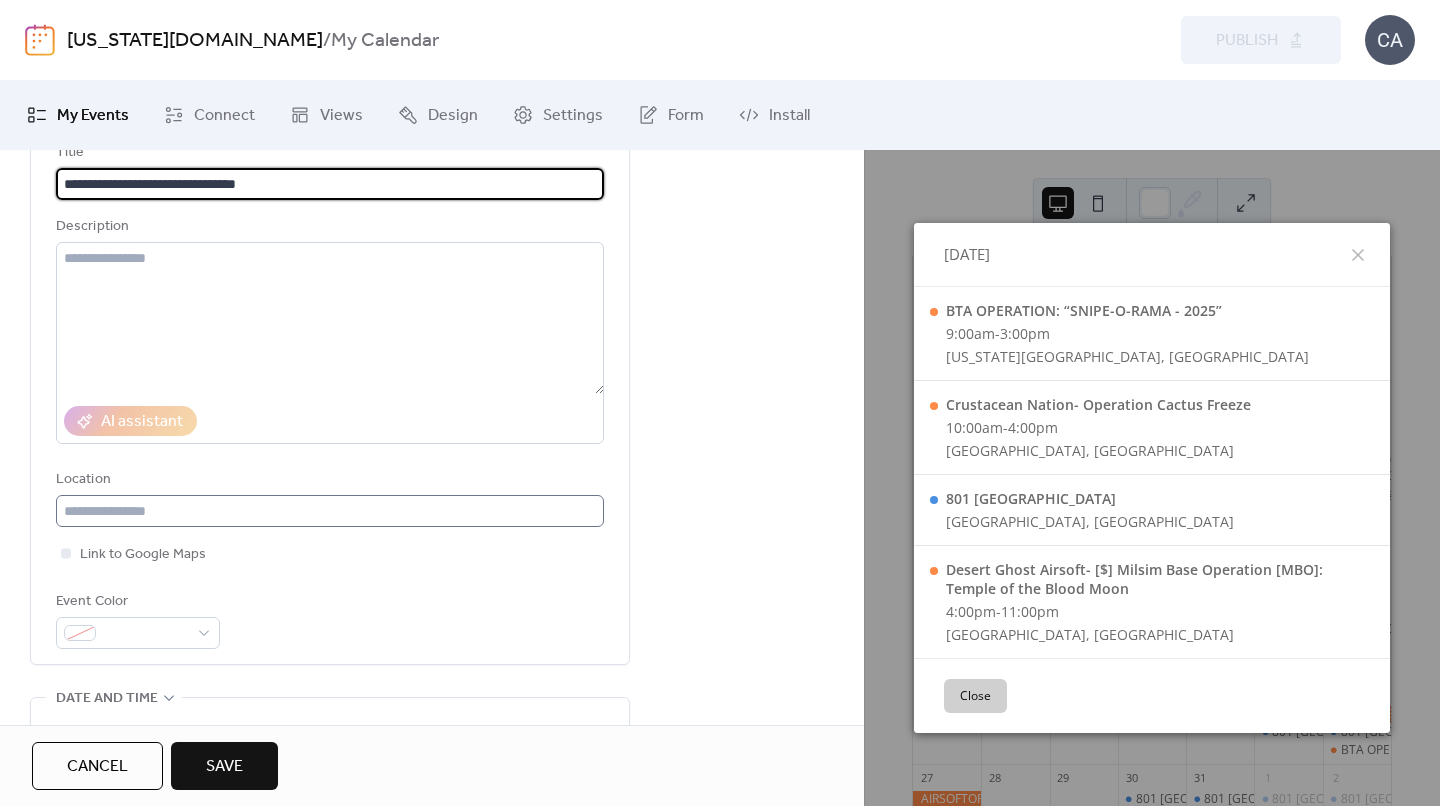 type on "**********" 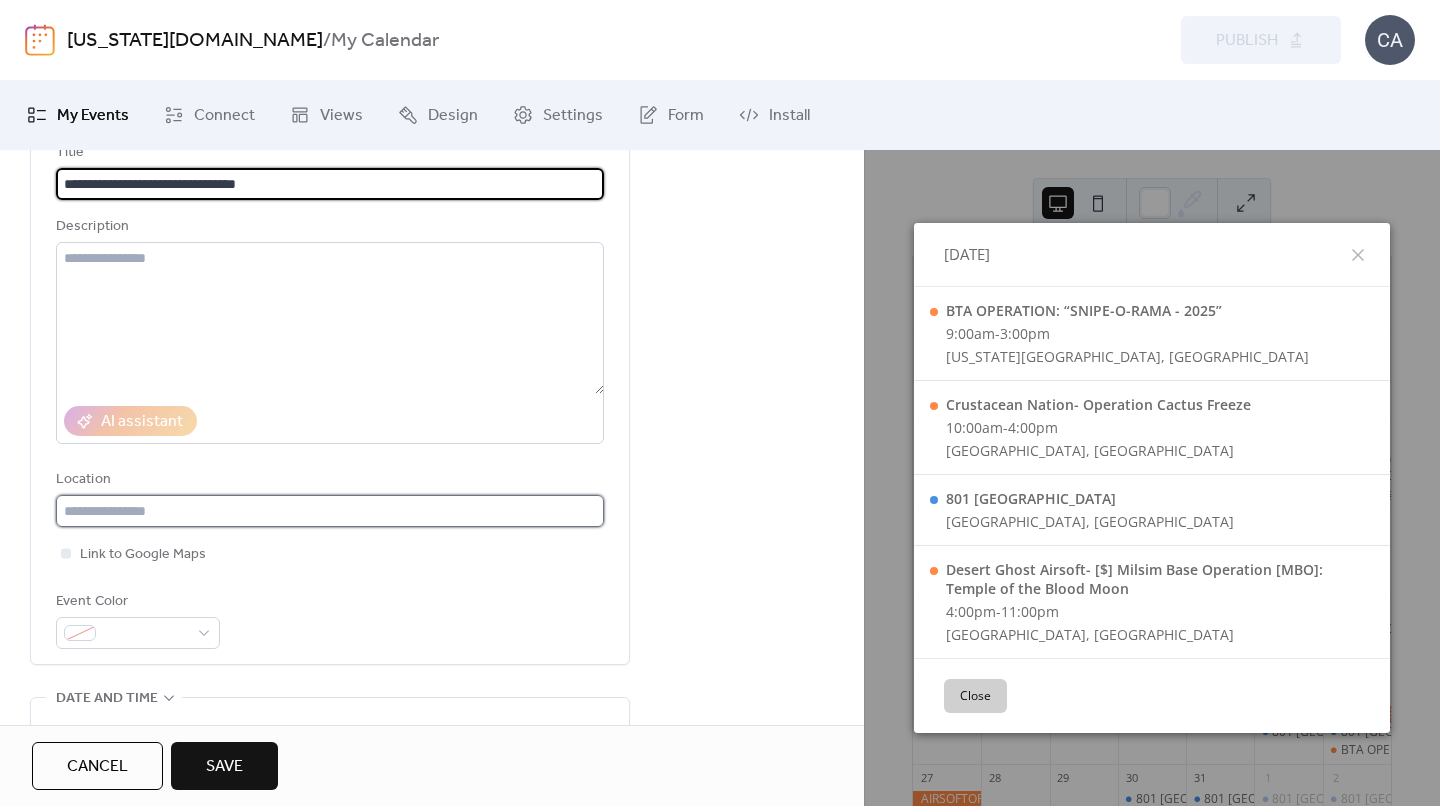 click at bounding box center [330, 511] 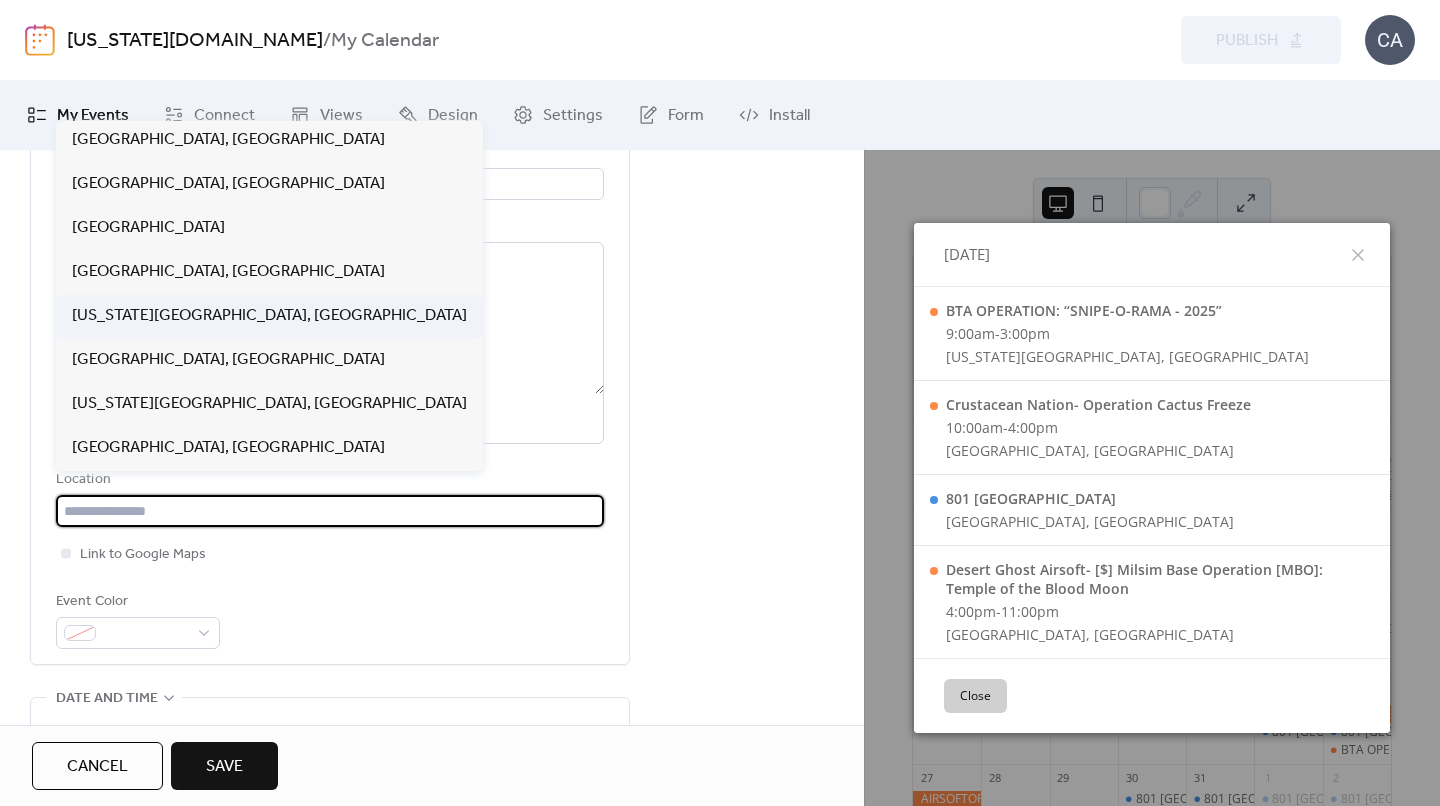 scroll, scrollTop: 354, scrollLeft: 0, axis: vertical 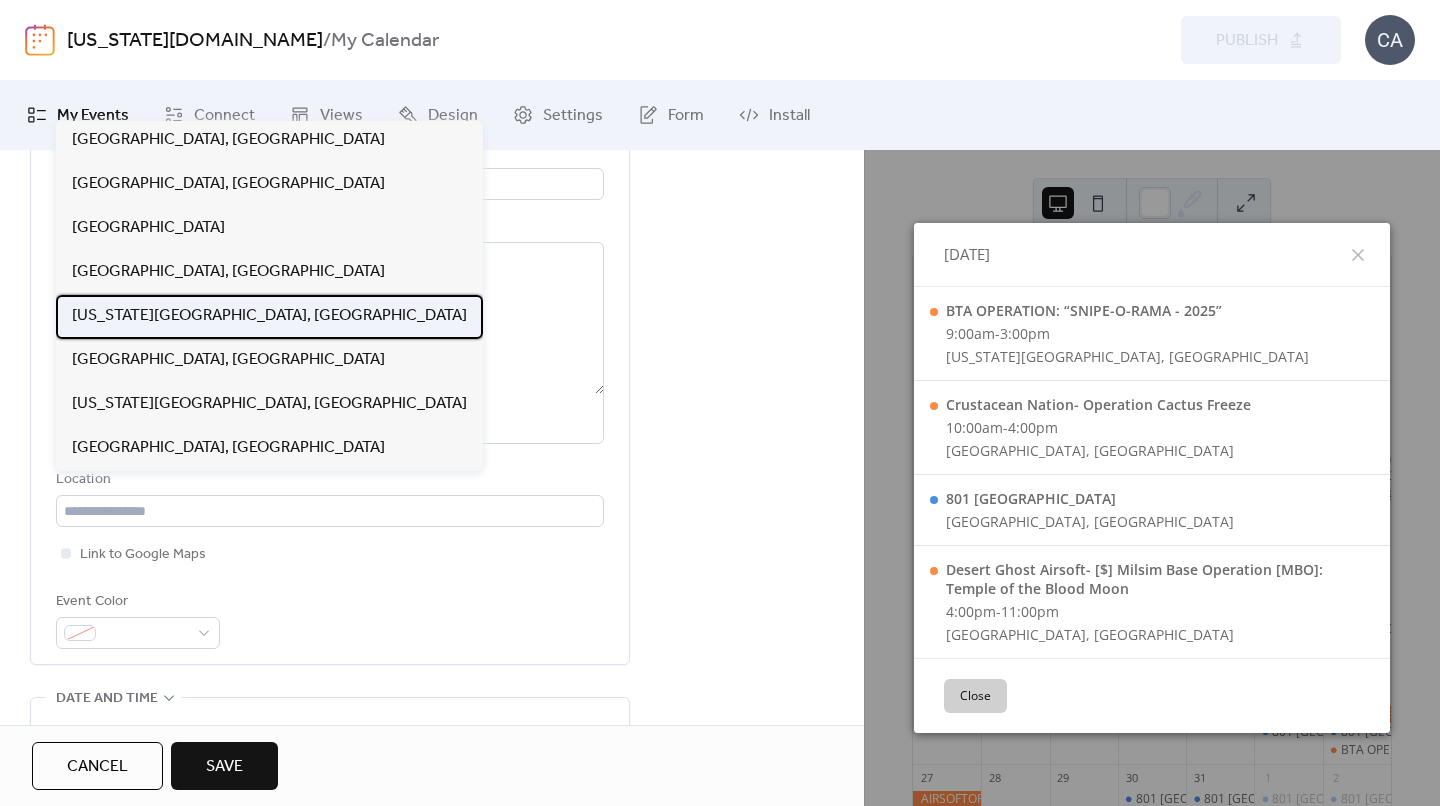 click on "Utah County, UT" at bounding box center (269, 316) 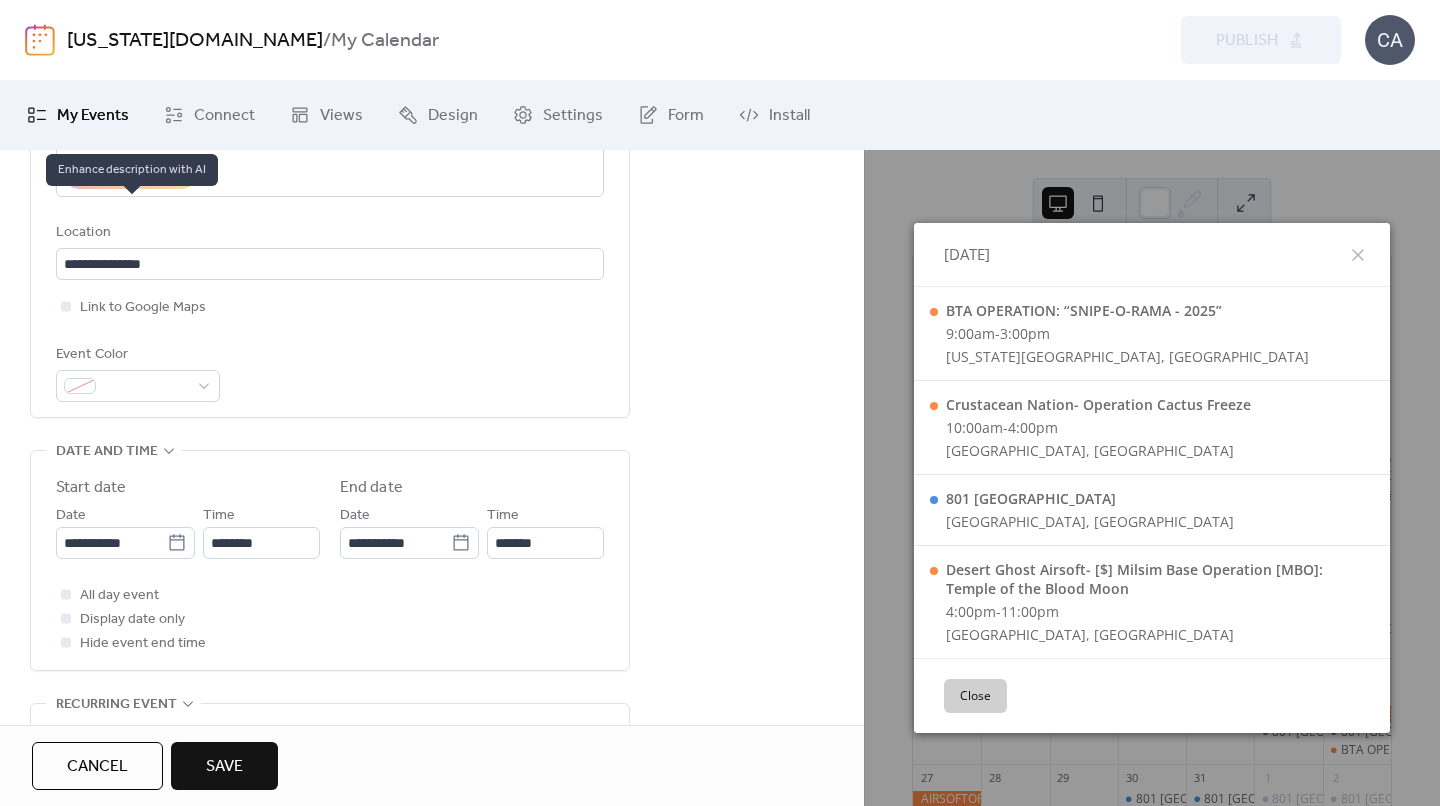 scroll, scrollTop: 394, scrollLeft: 0, axis: vertical 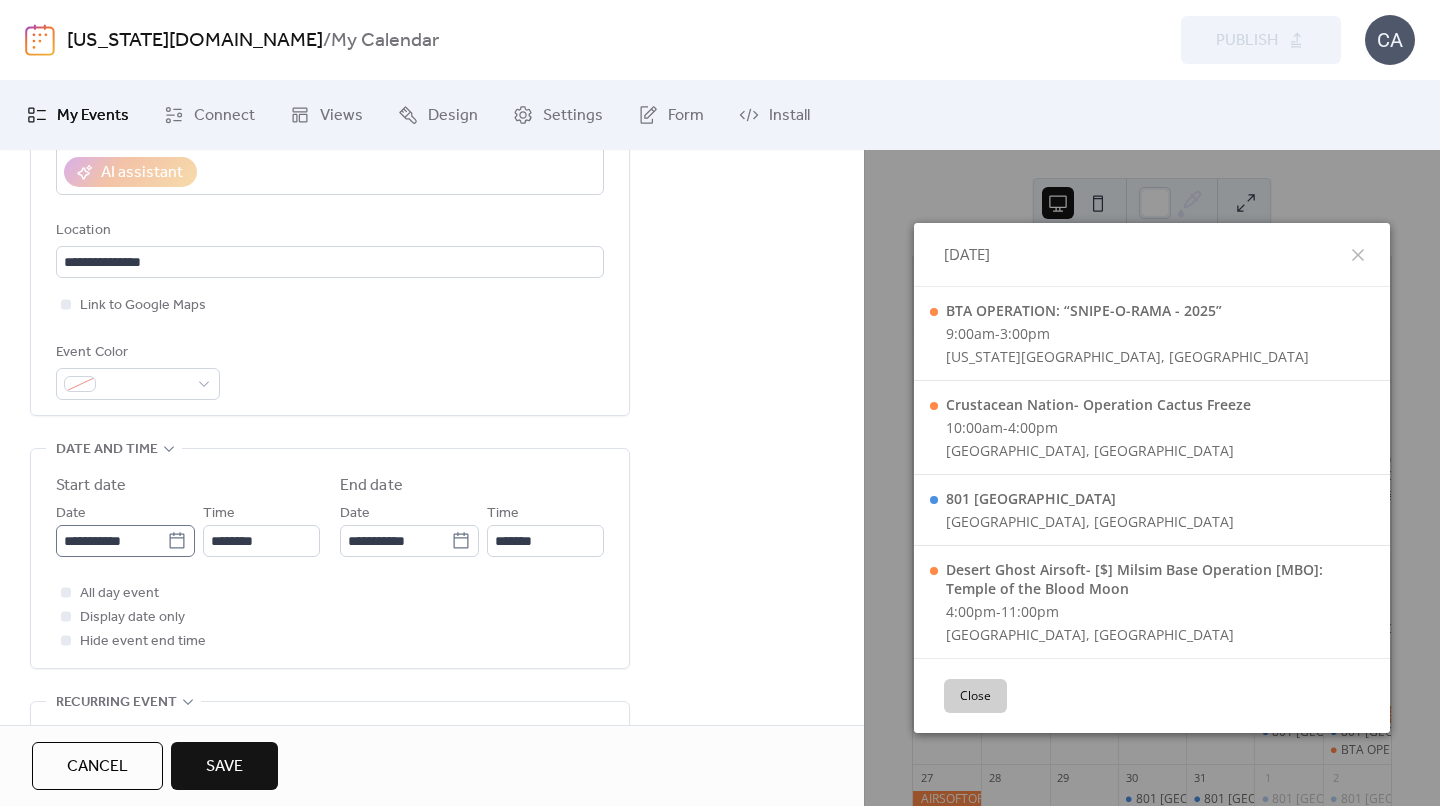 click 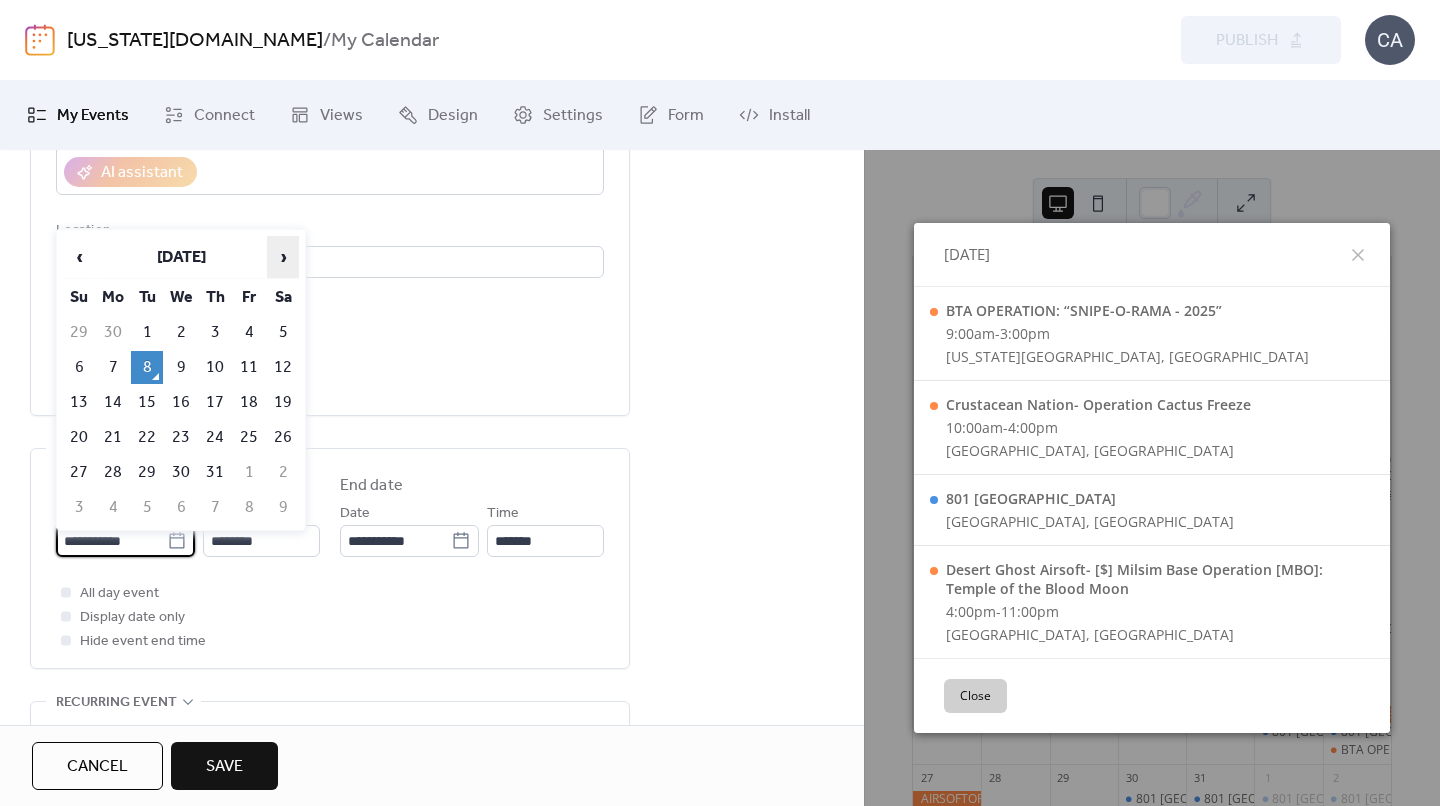 click on "›" at bounding box center [283, 257] 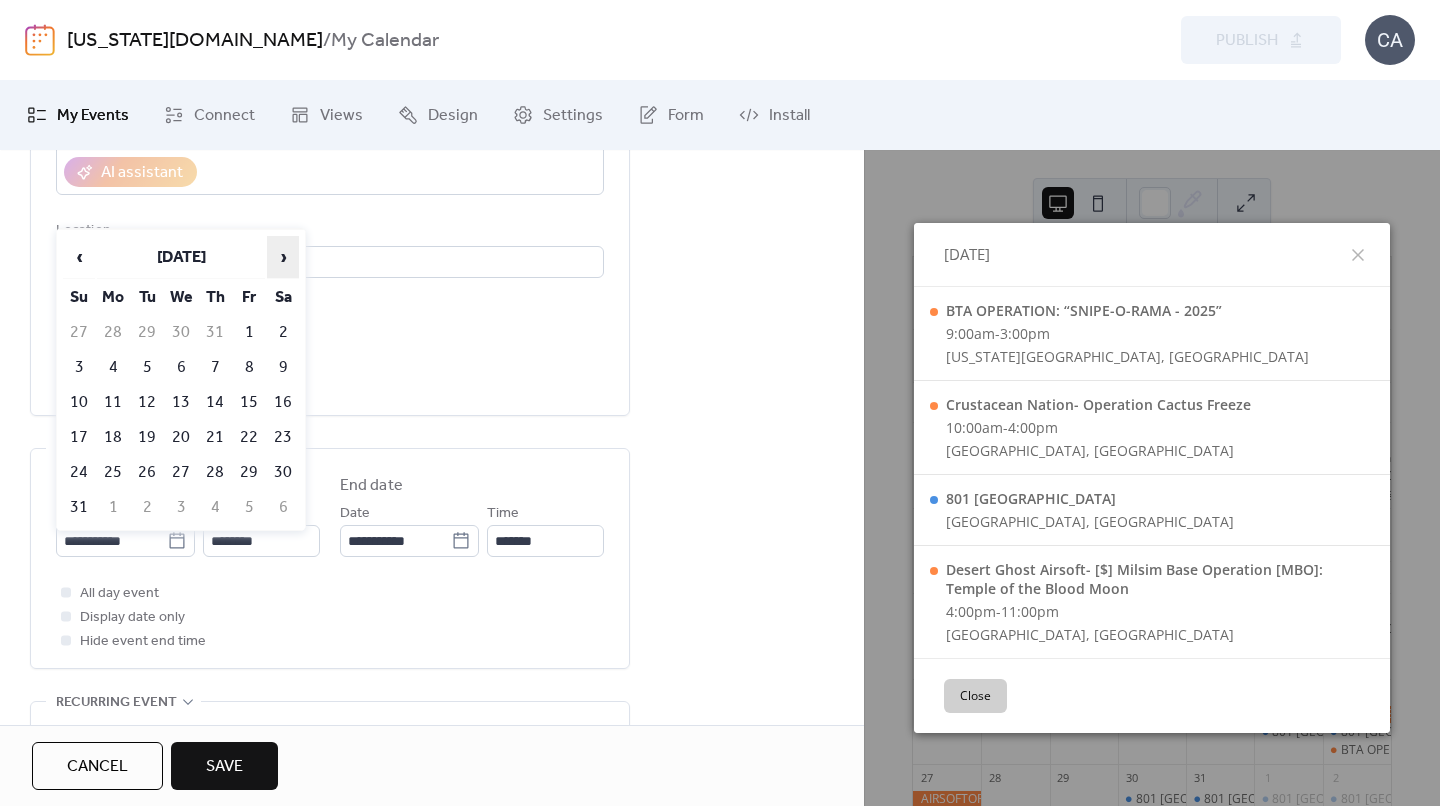 click on "›" at bounding box center (283, 257) 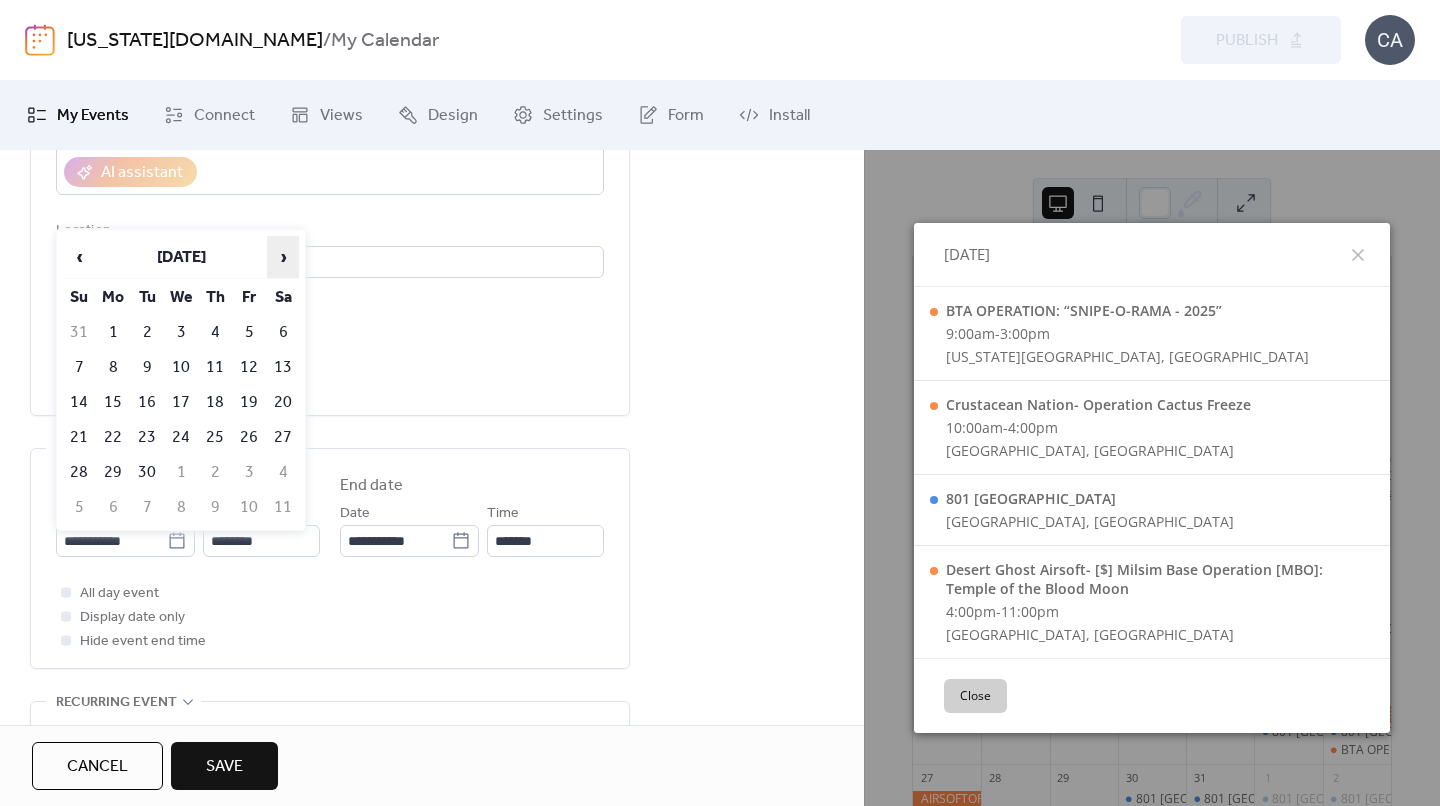 click on "›" at bounding box center (283, 257) 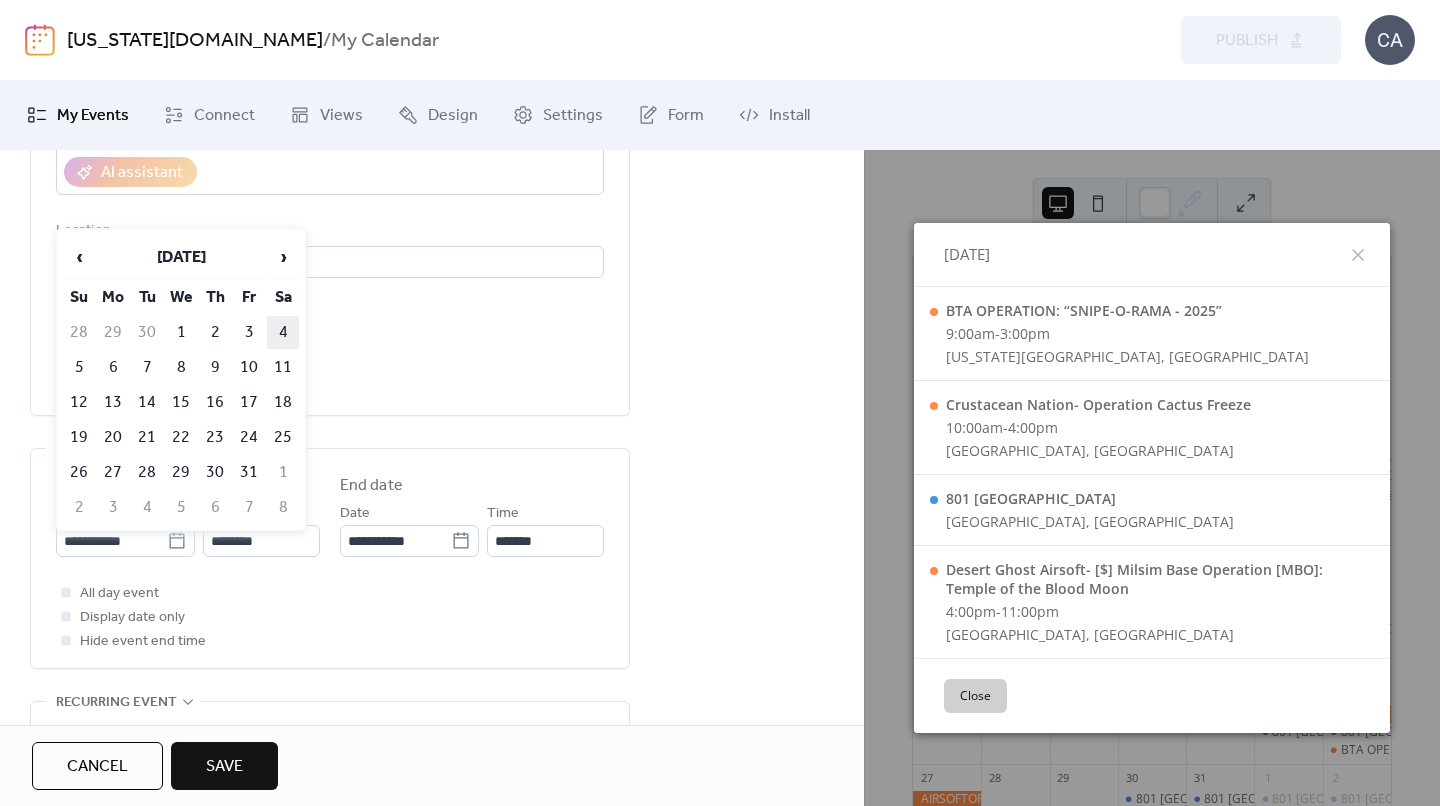 click on "4" at bounding box center [283, 332] 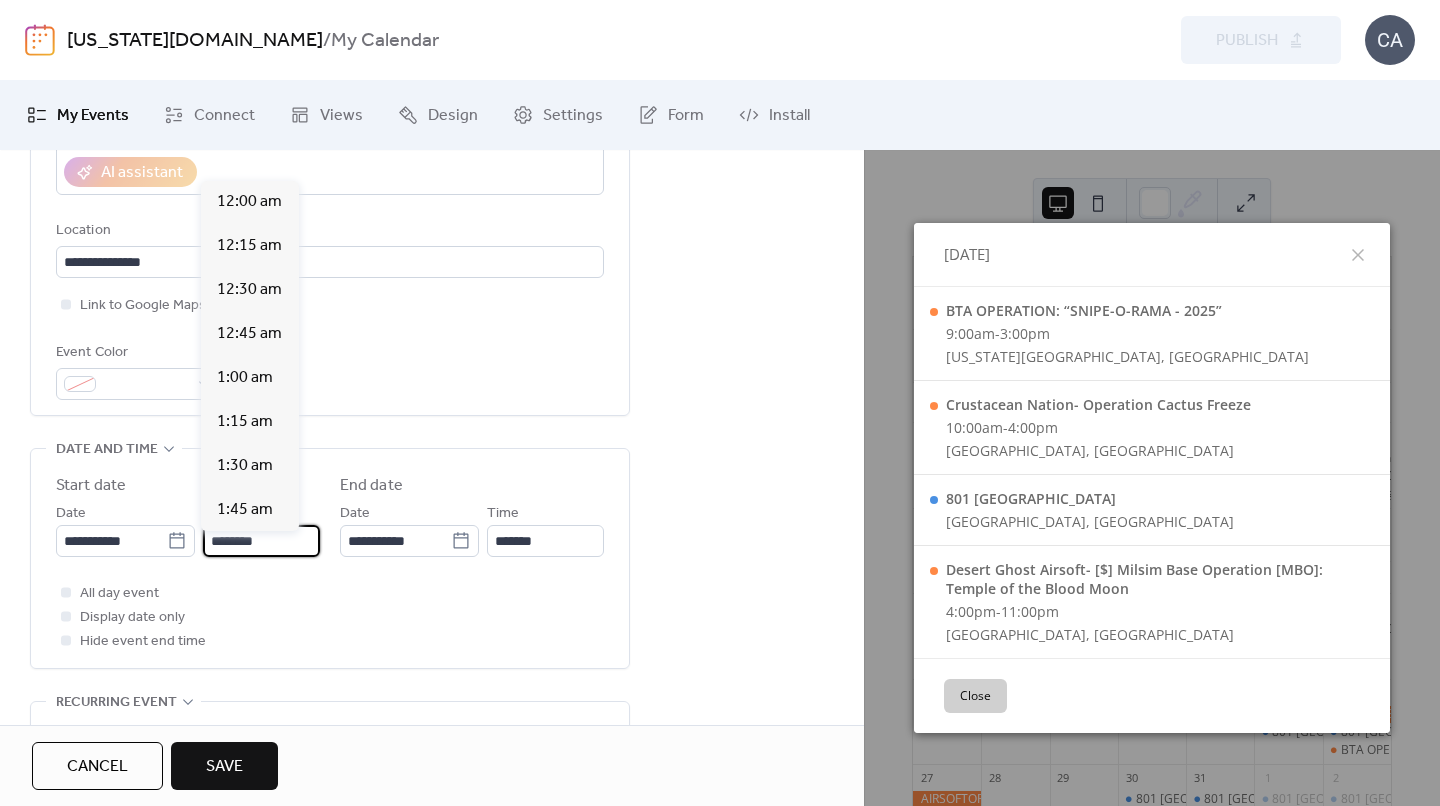 click on "********" at bounding box center (261, 541) 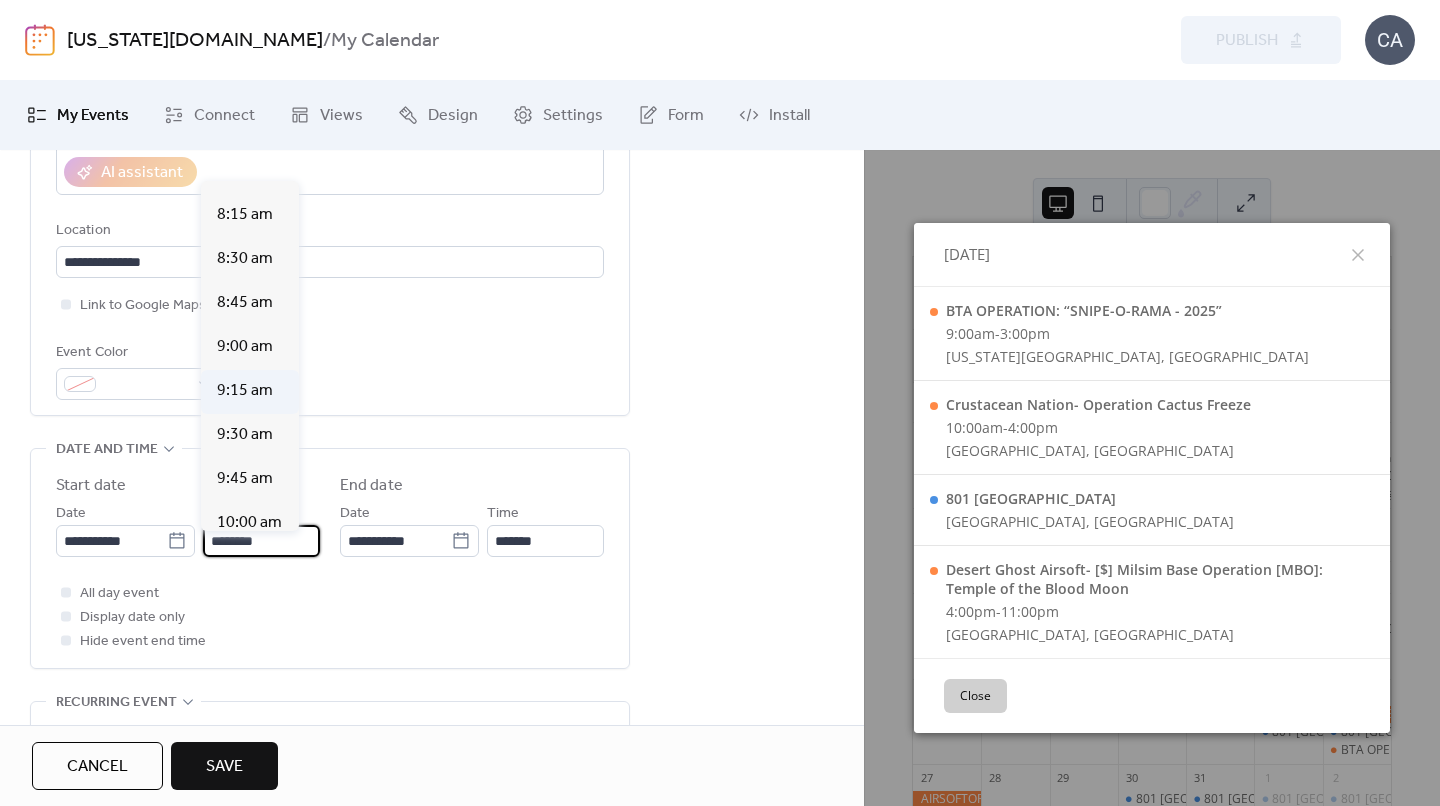 scroll, scrollTop: 1435, scrollLeft: 0, axis: vertical 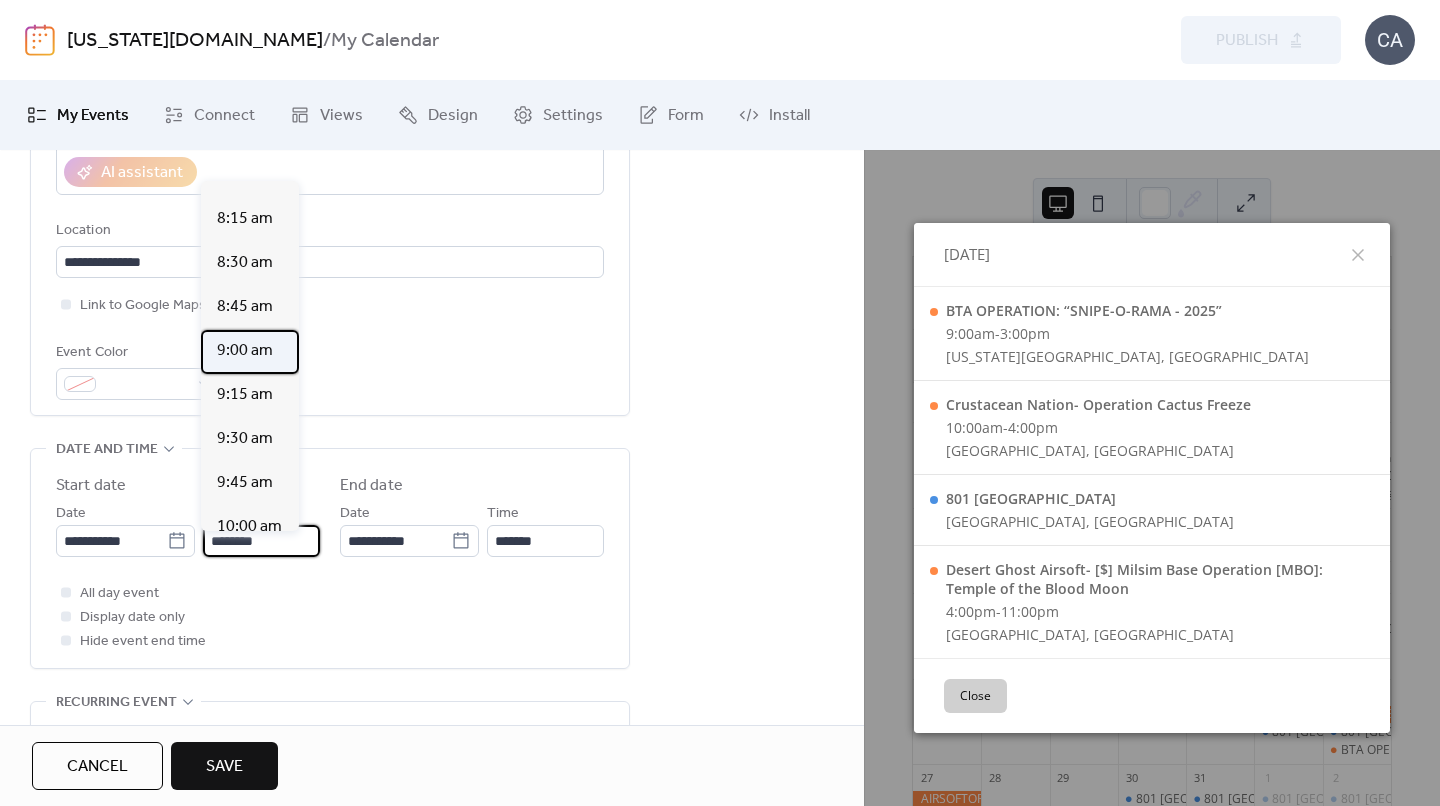 click on "9:00 am" at bounding box center (245, 351) 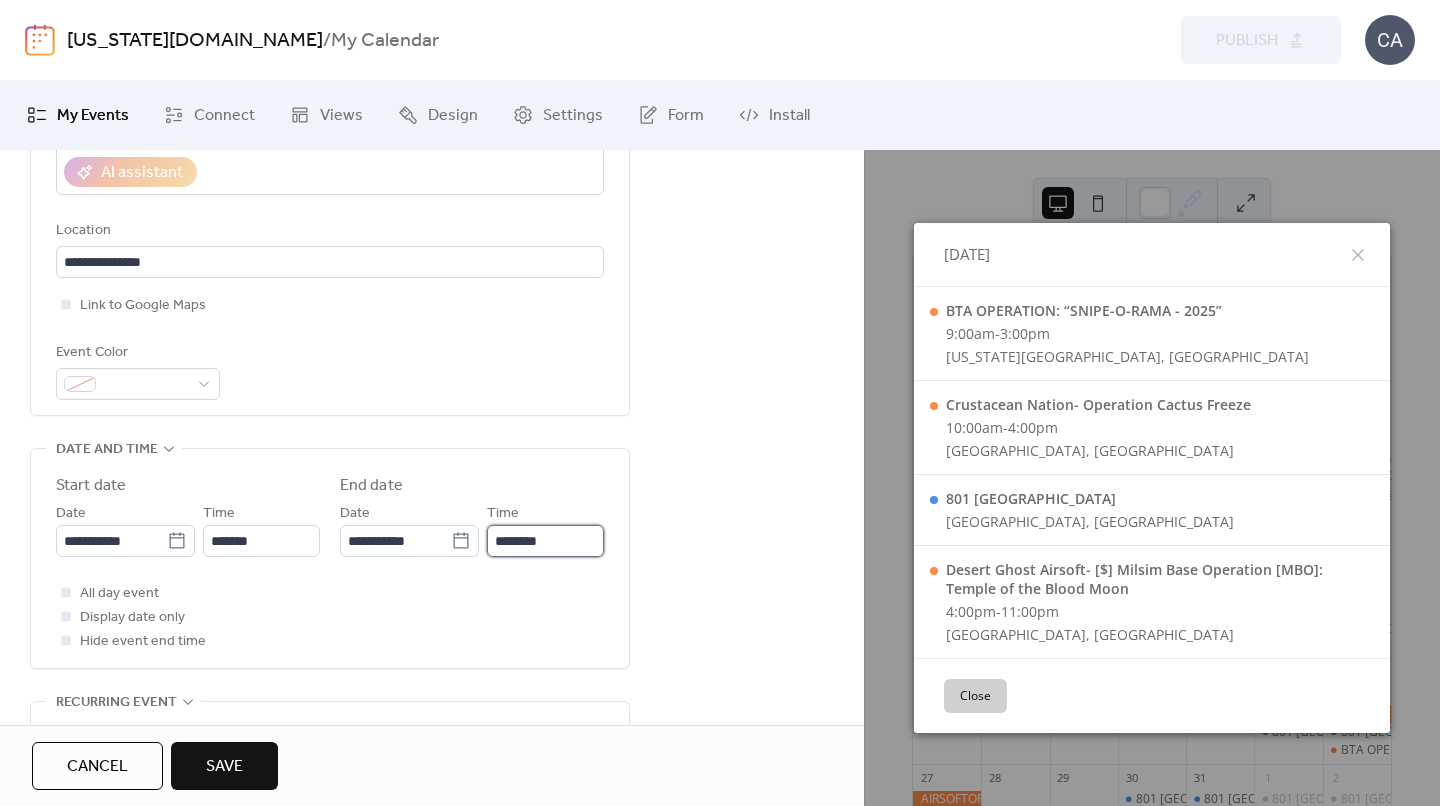 click on "********" at bounding box center (545, 541) 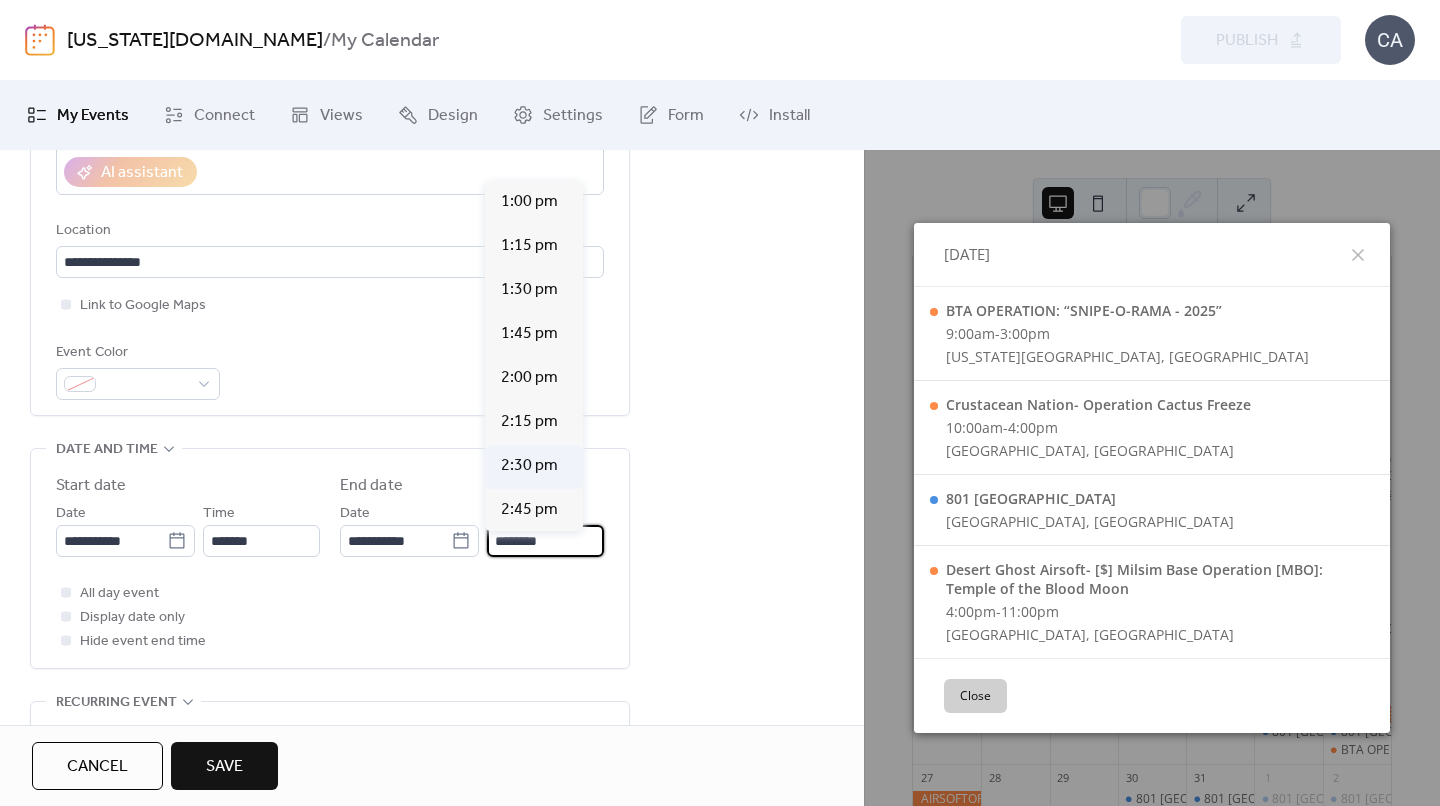 scroll, scrollTop: 744, scrollLeft: 0, axis: vertical 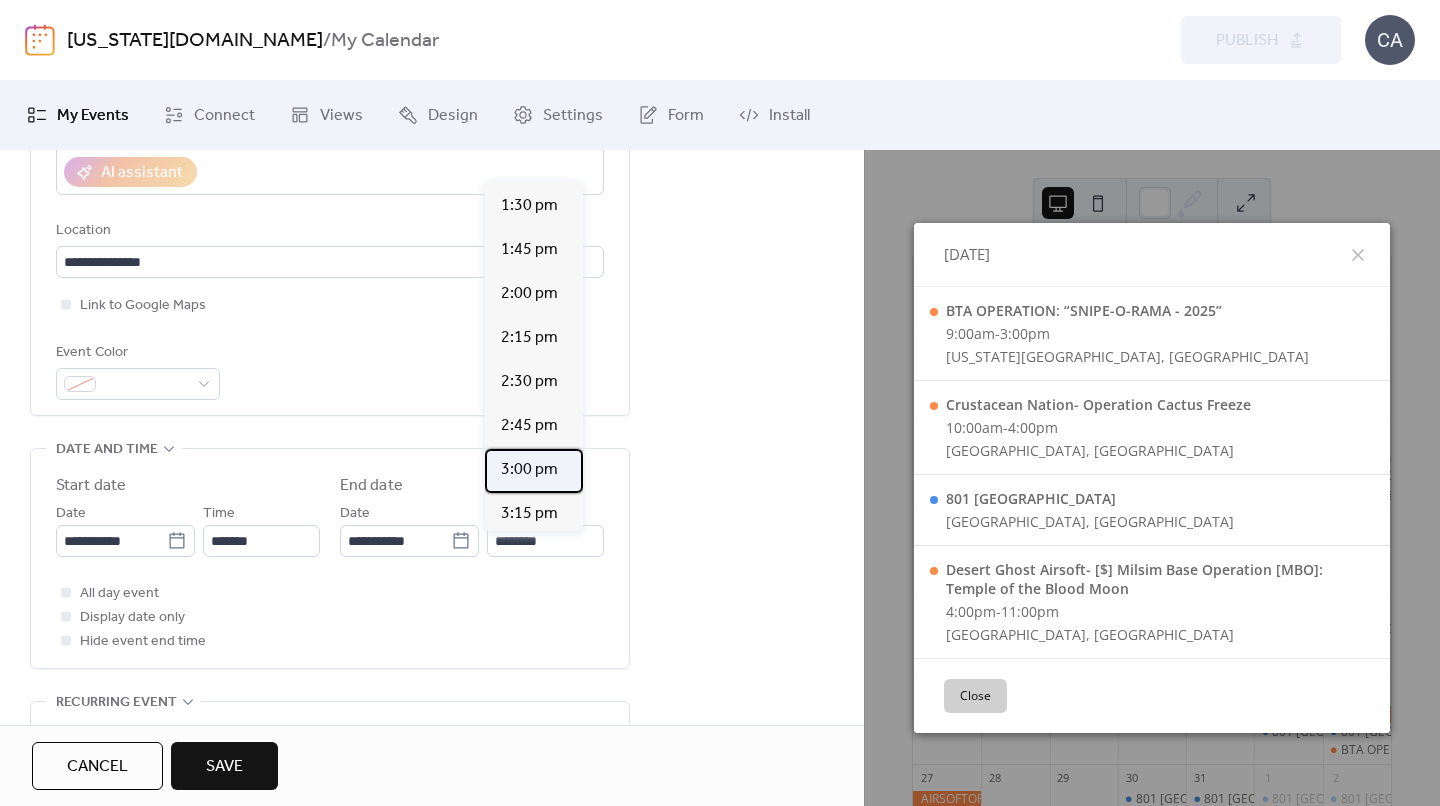 click on "3:00 pm" at bounding box center (529, 470) 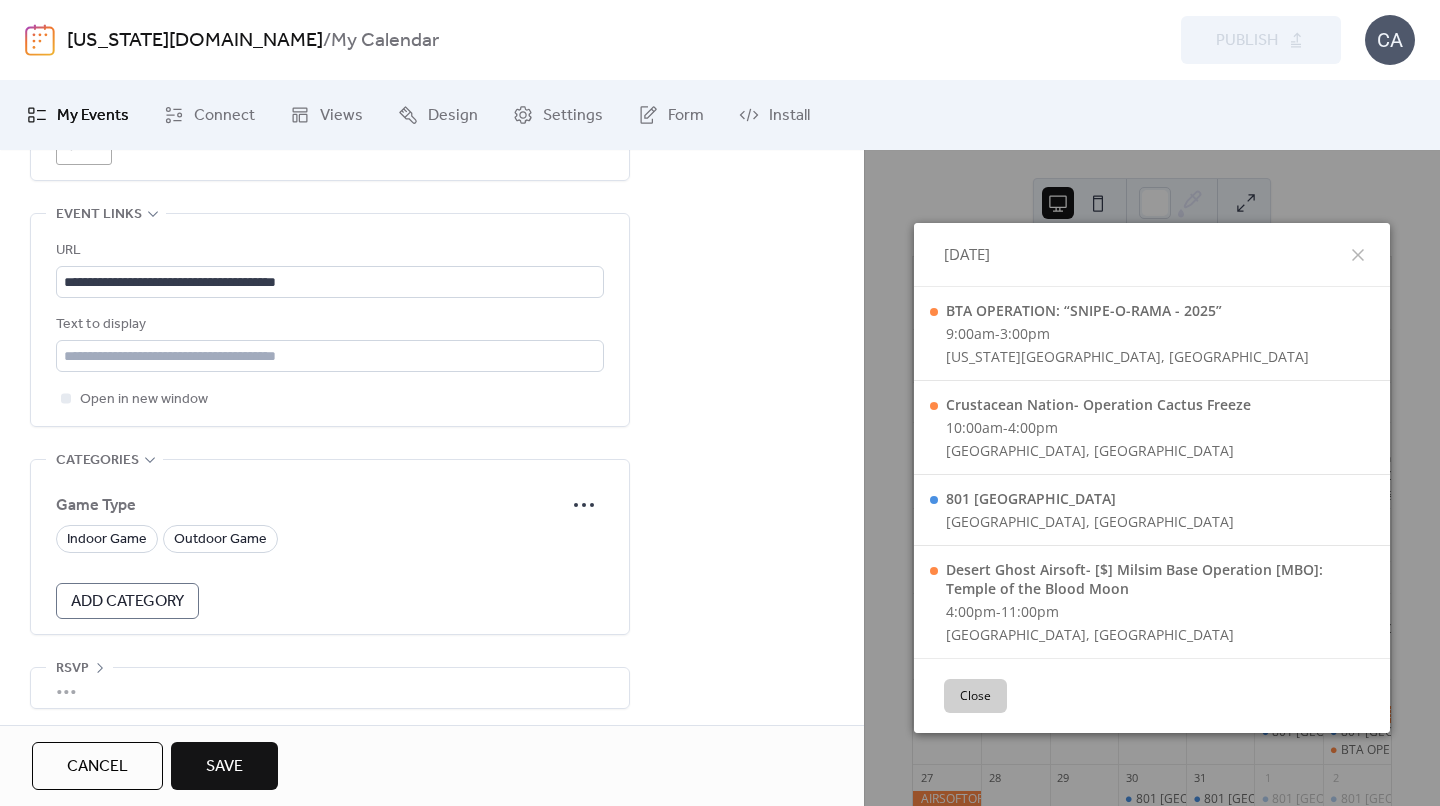 scroll, scrollTop: 1139, scrollLeft: 0, axis: vertical 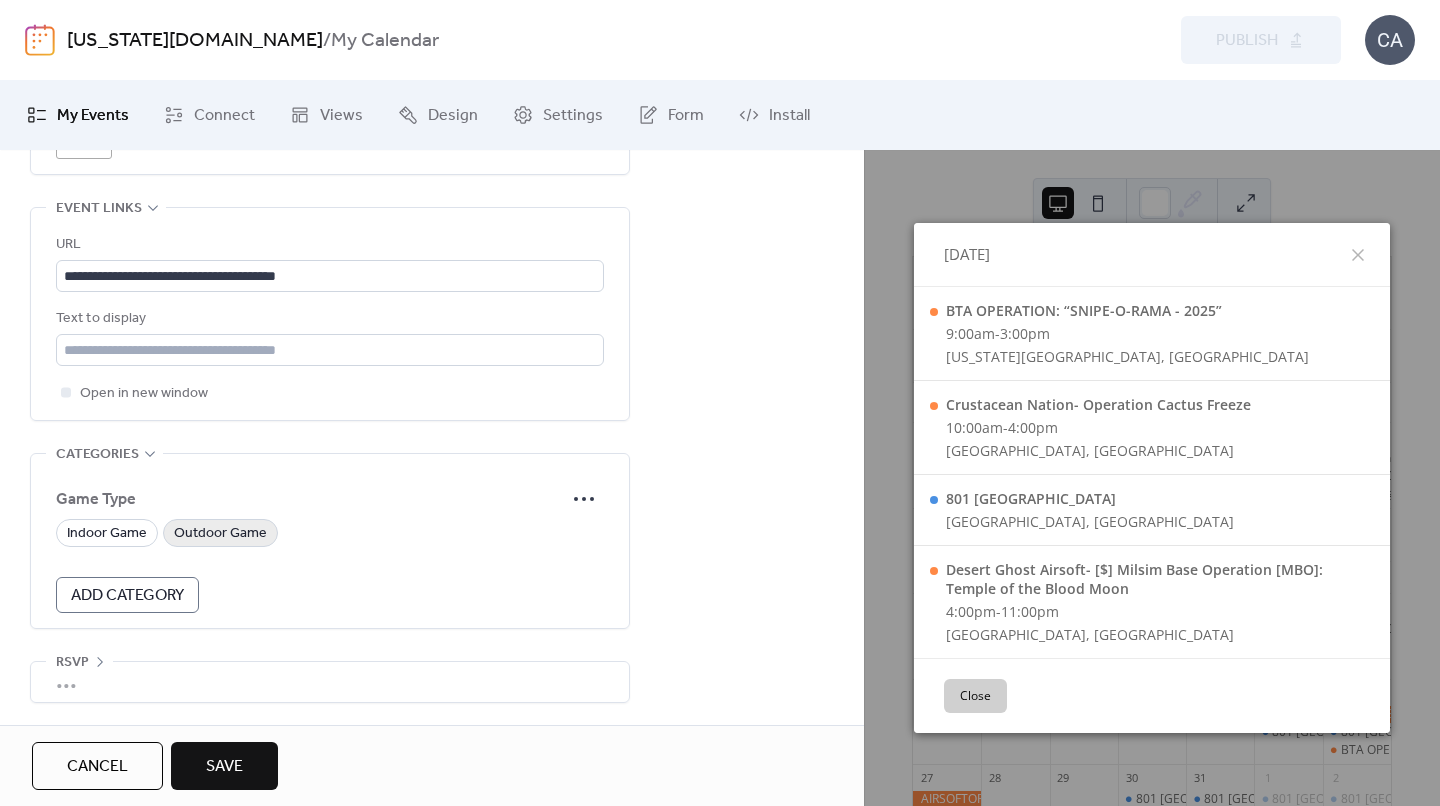 click on "Outdoor Game" at bounding box center [220, 534] 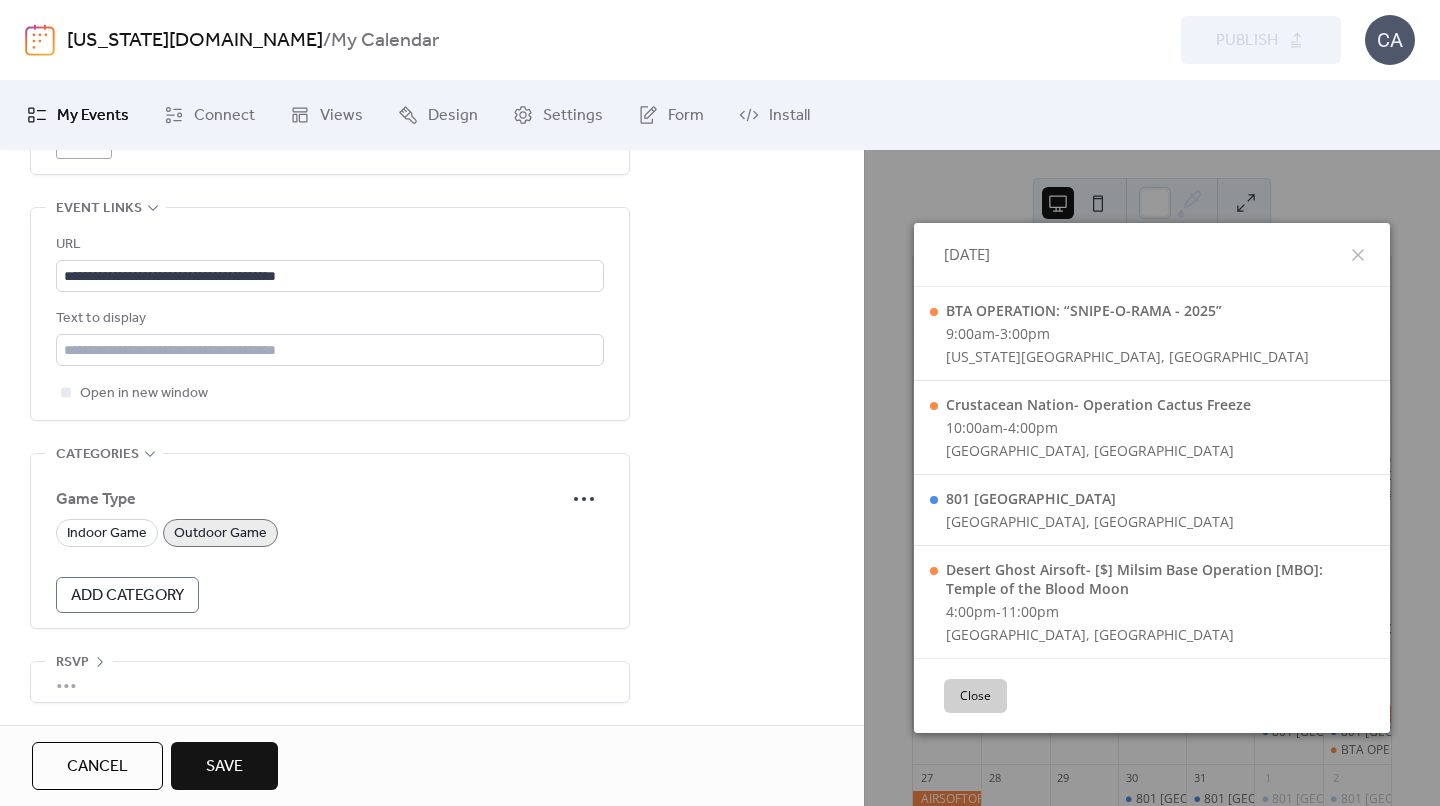 scroll, scrollTop: 0, scrollLeft: 0, axis: both 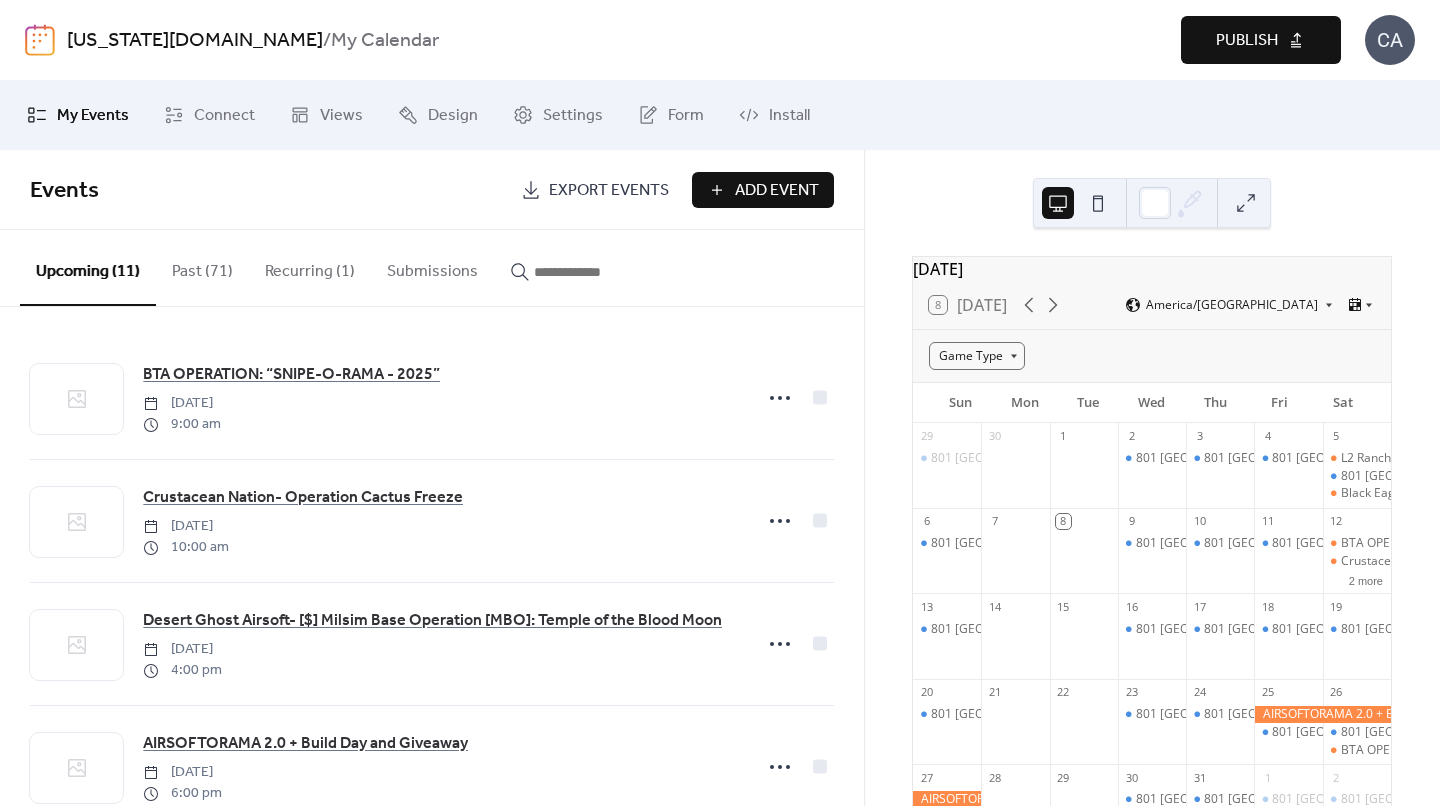 click on "Publish" at bounding box center [1247, 41] 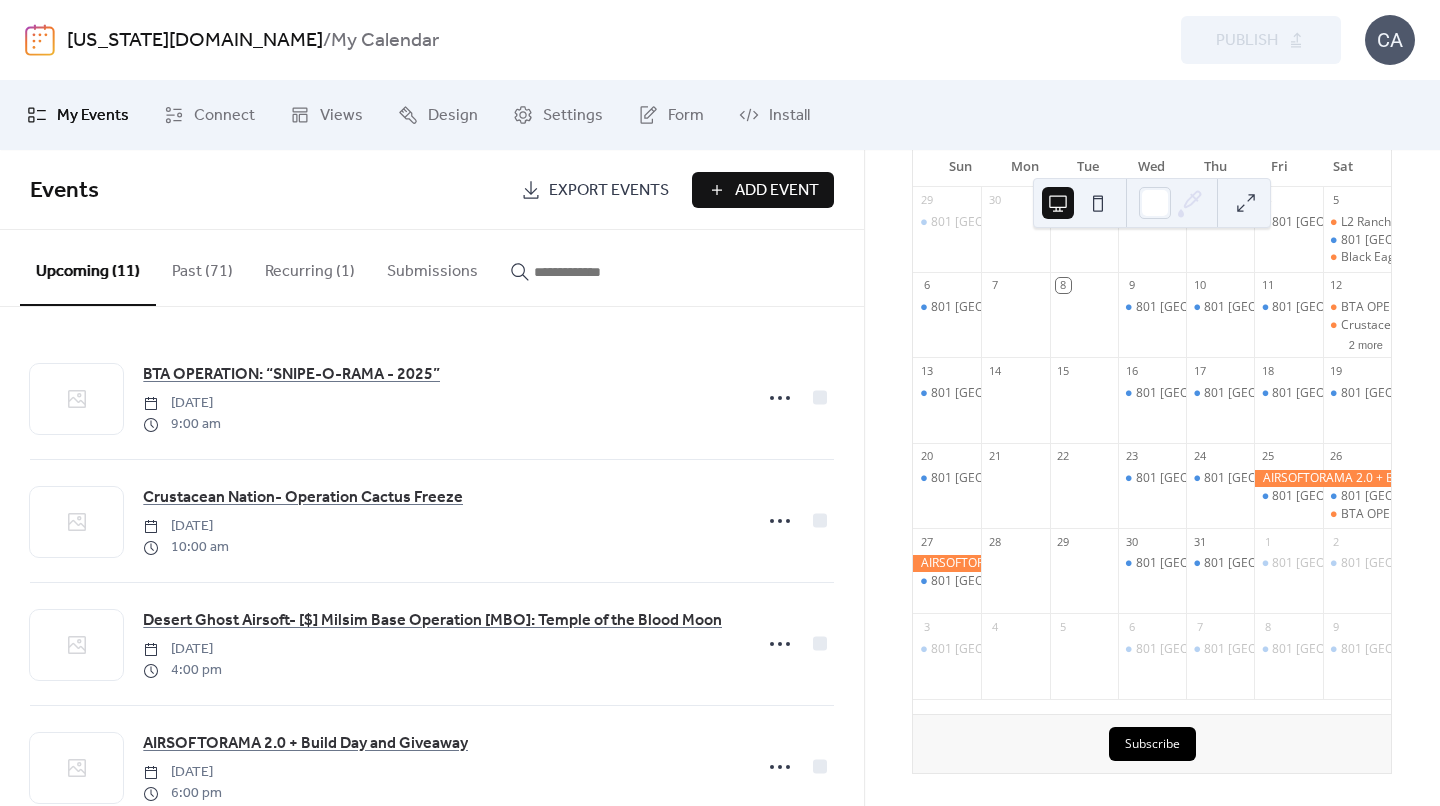 scroll, scrollTop: 245, scrollLeft: 0, axis: vertical 